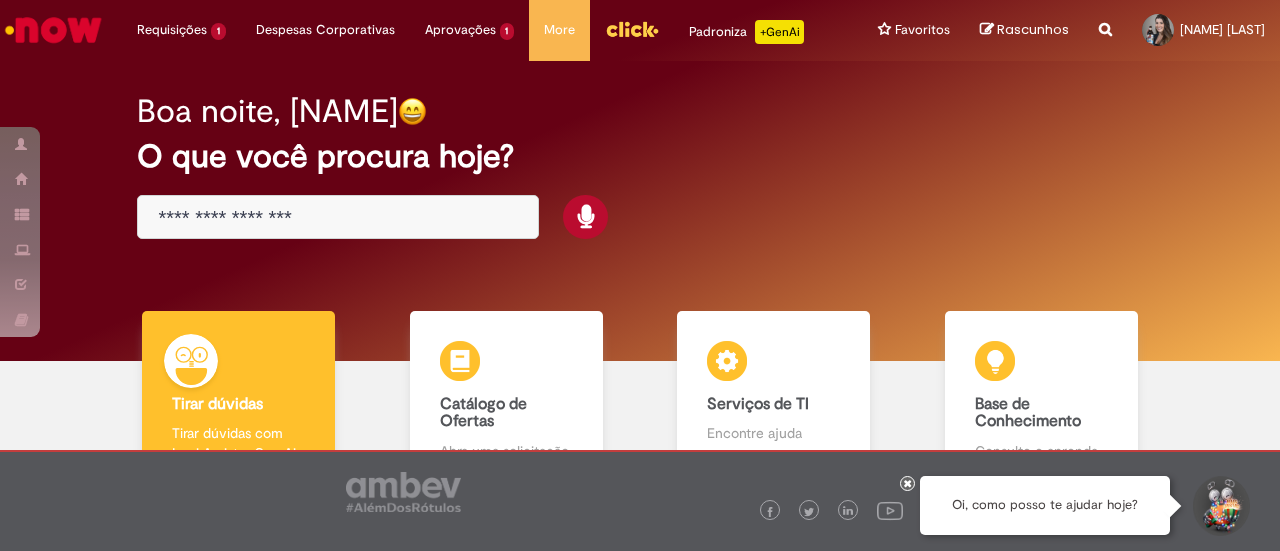 scroll, scrollTop: 0, scrollLeft: 0, axis: both 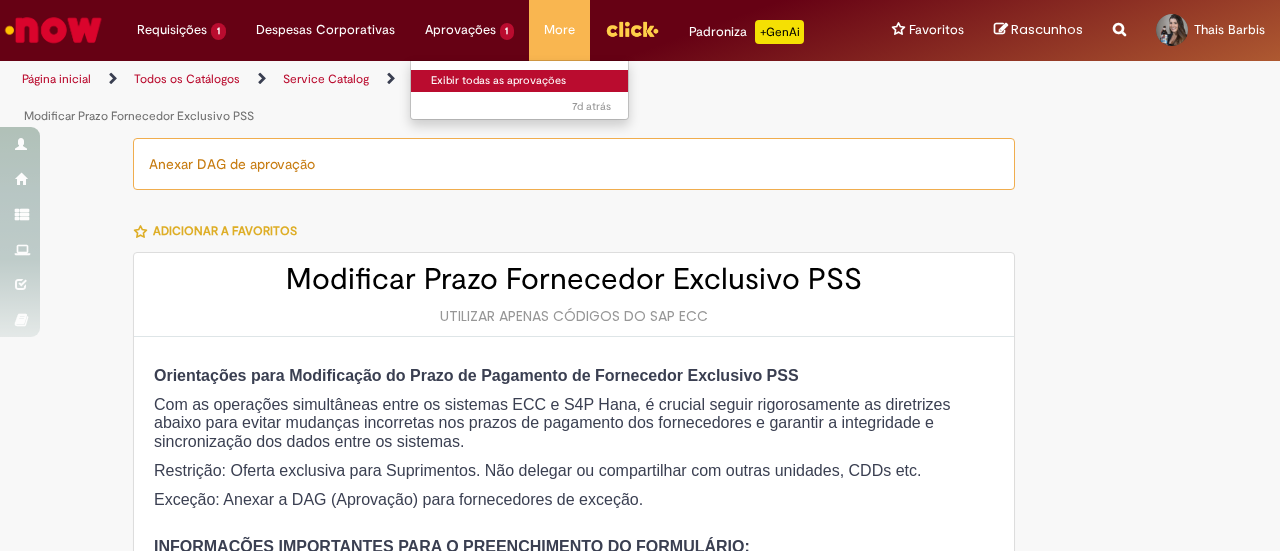type on "********" 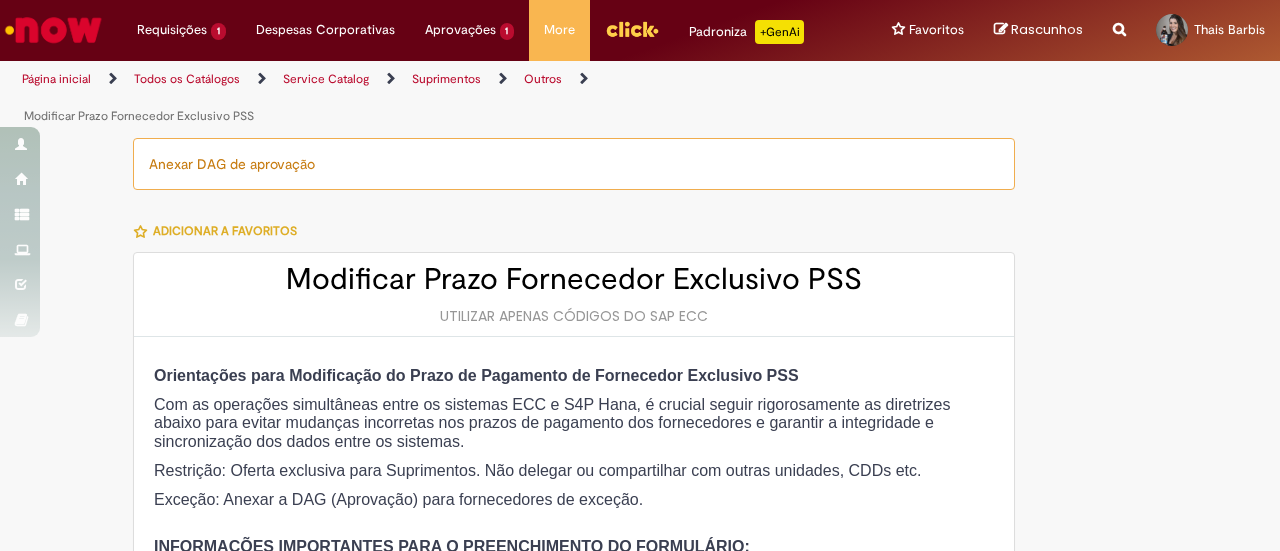 type on "**********" 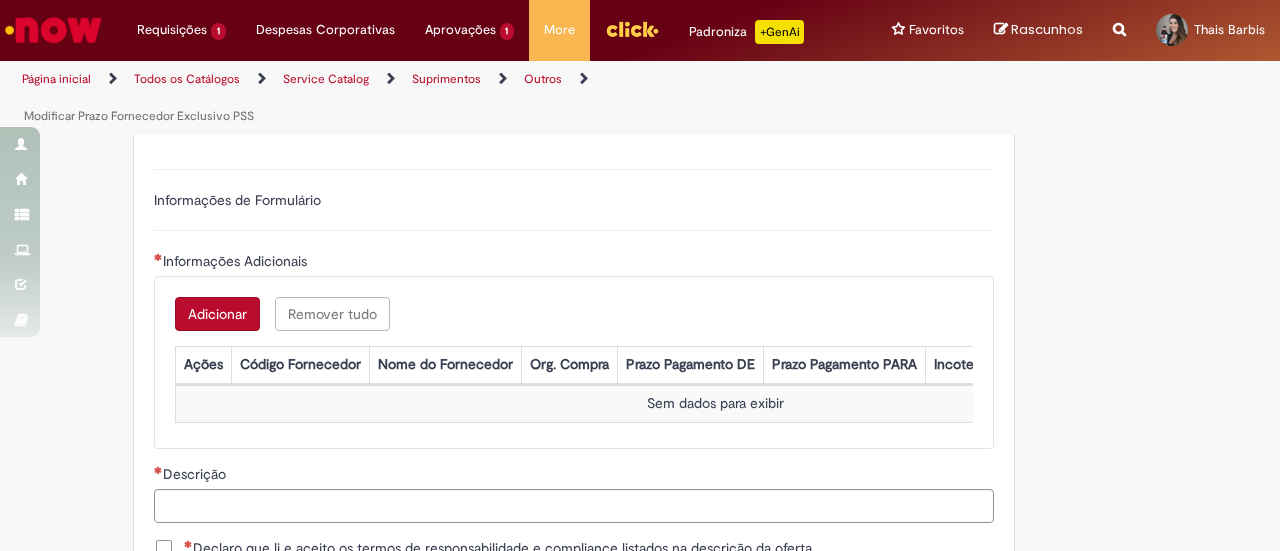 scroll, scrollTop: 1278, scrollLeft: 0, axis: vertical 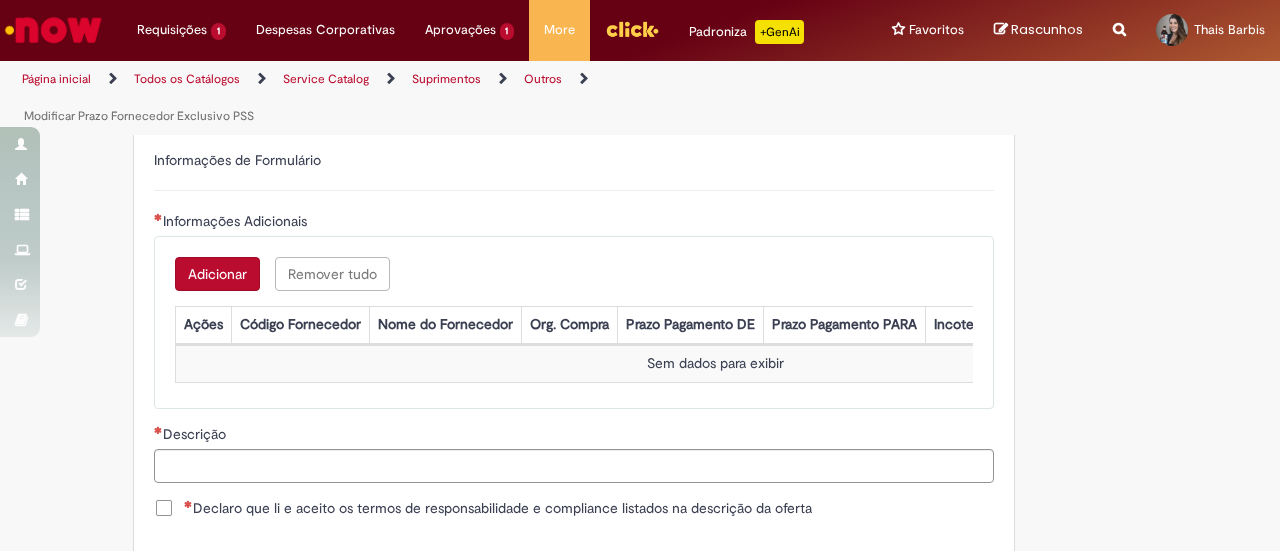 click on "Adicionar" at bounding box center [217, 274] 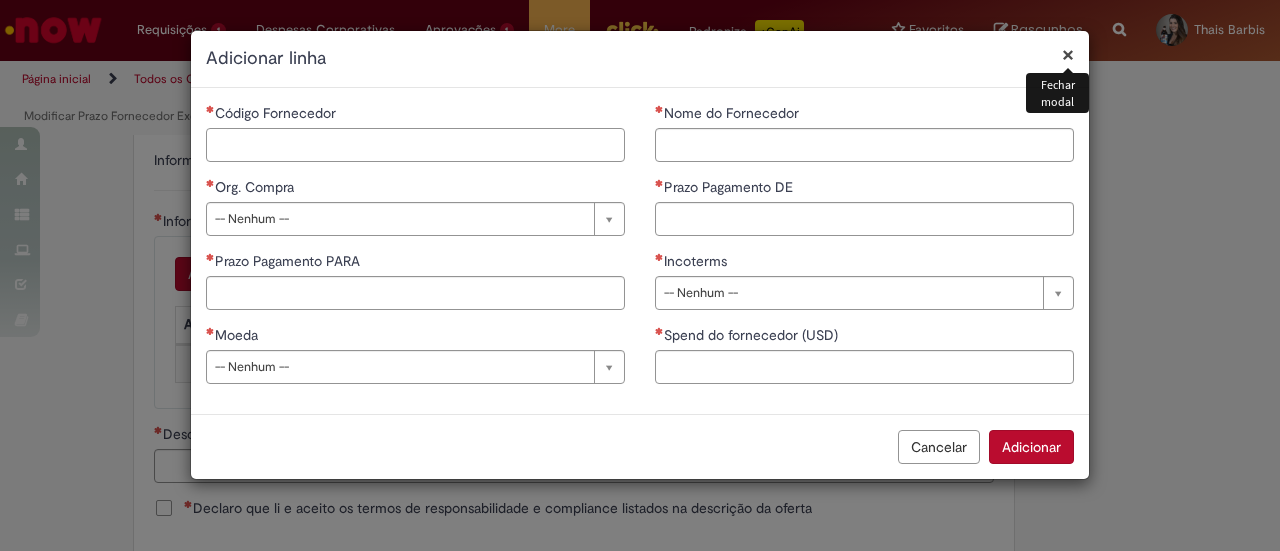 click on "Código Fornecedor" at bounding box center (415, 145) 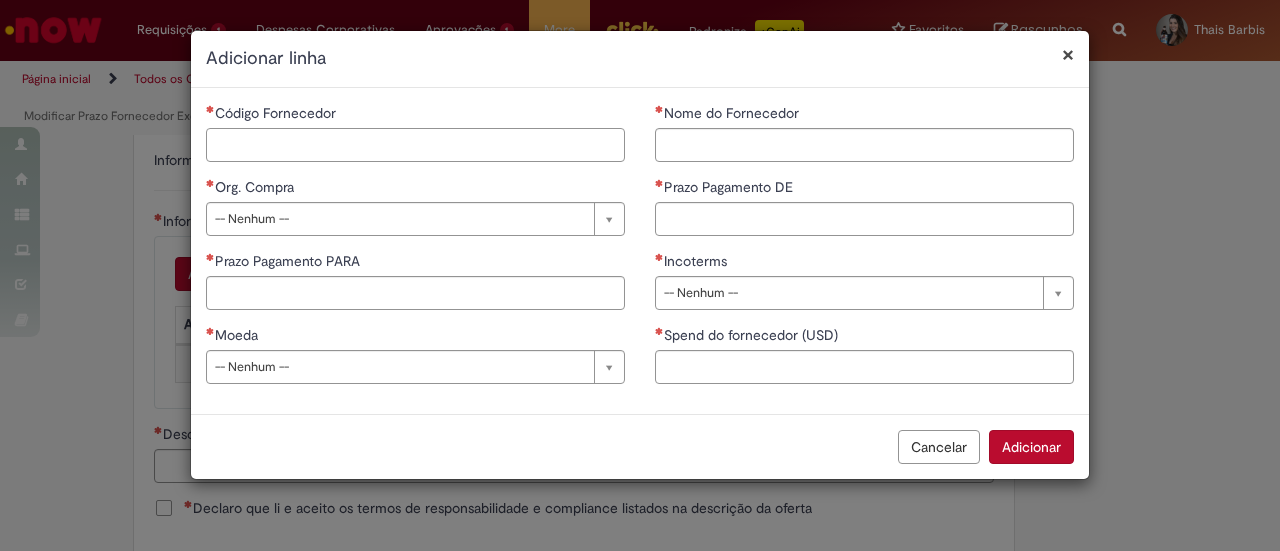 paste on "******" 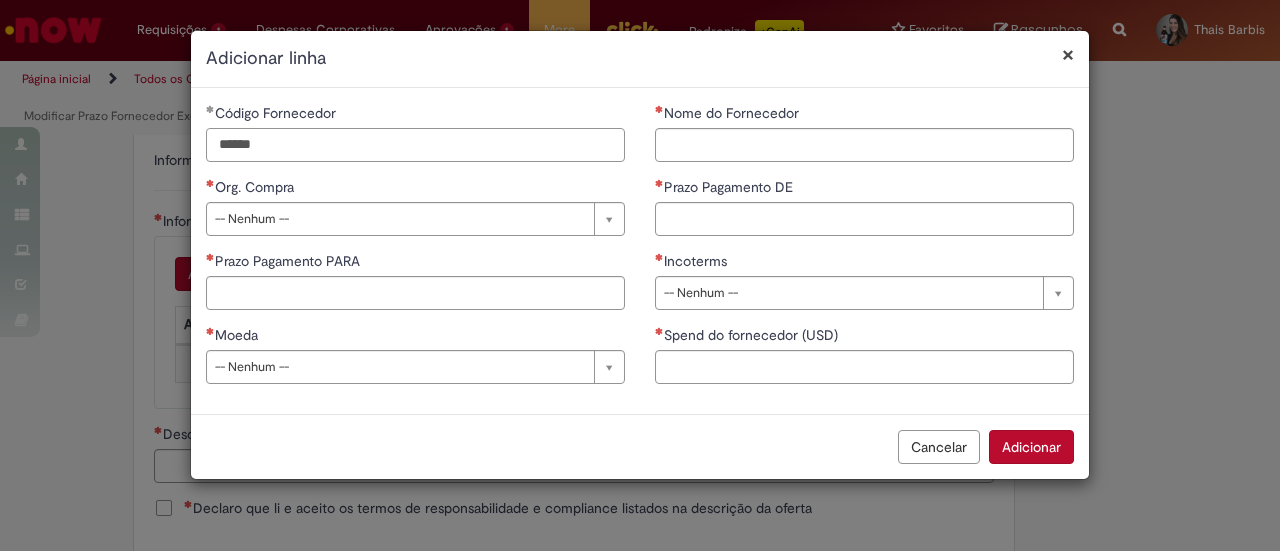 type on "******" 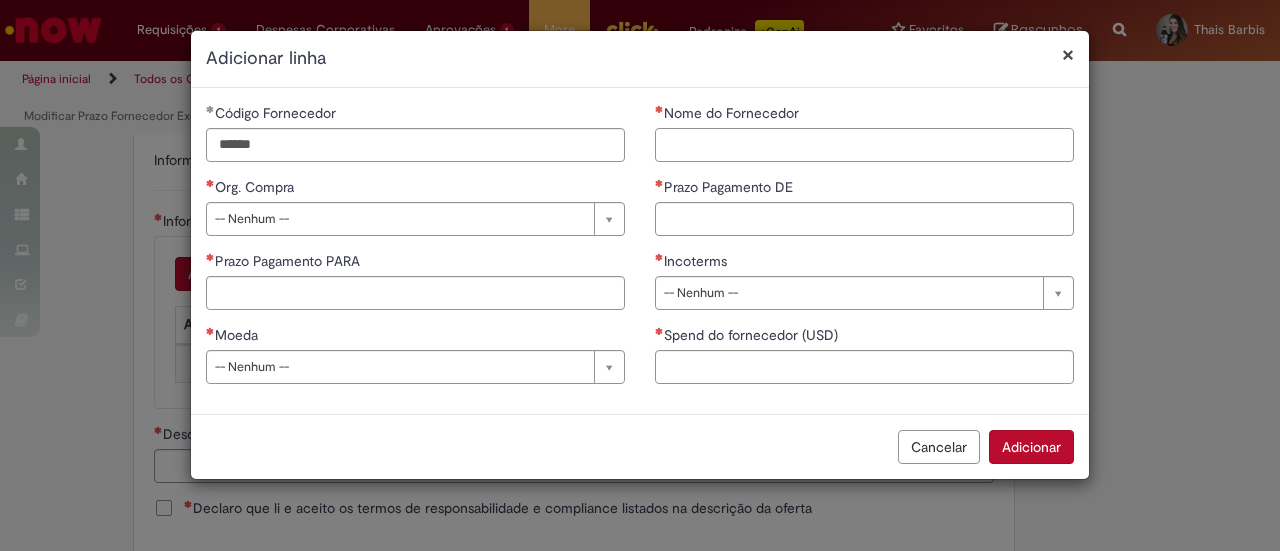 click on "Nome do Fornecedor" at bounding box center (864, 145) 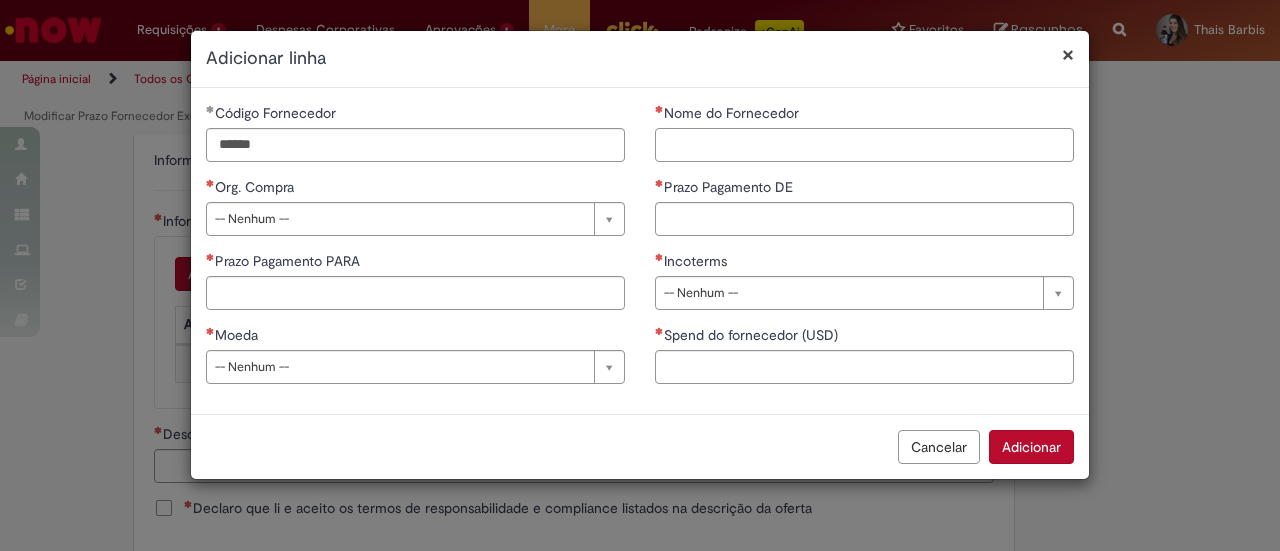 click on "Nome do Fornecedor" at bounding box center (864, 145) 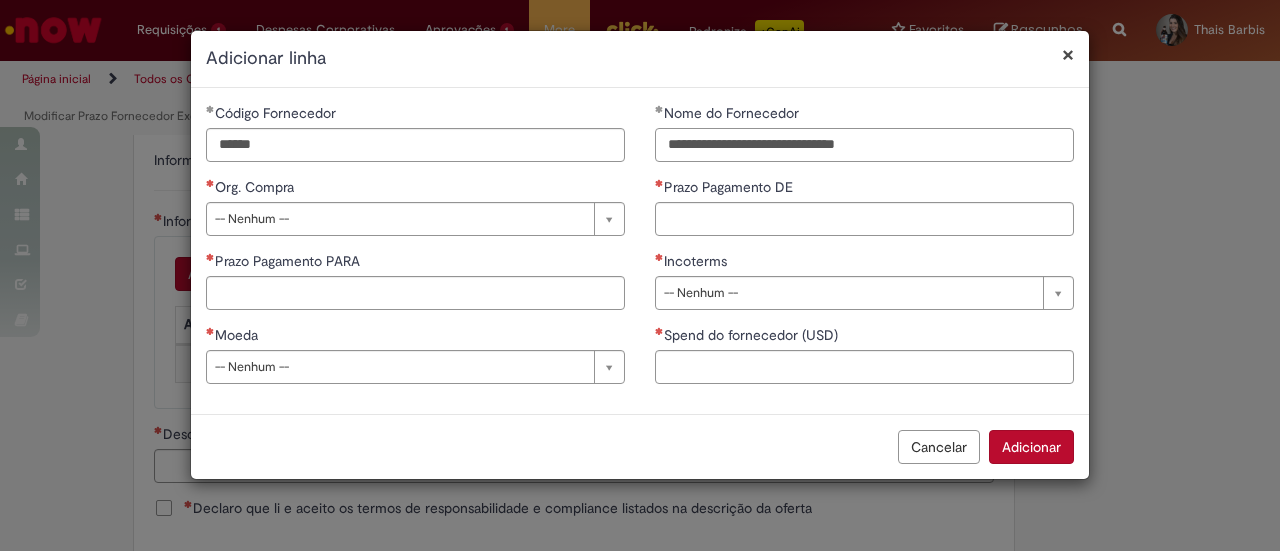 type on "**********" 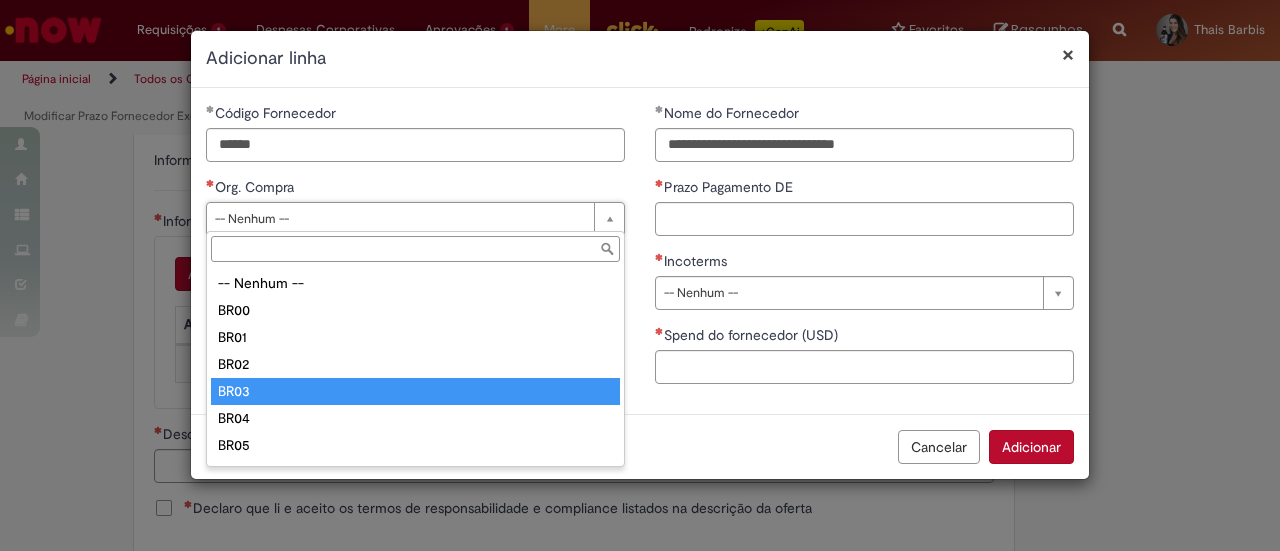 type on "****" 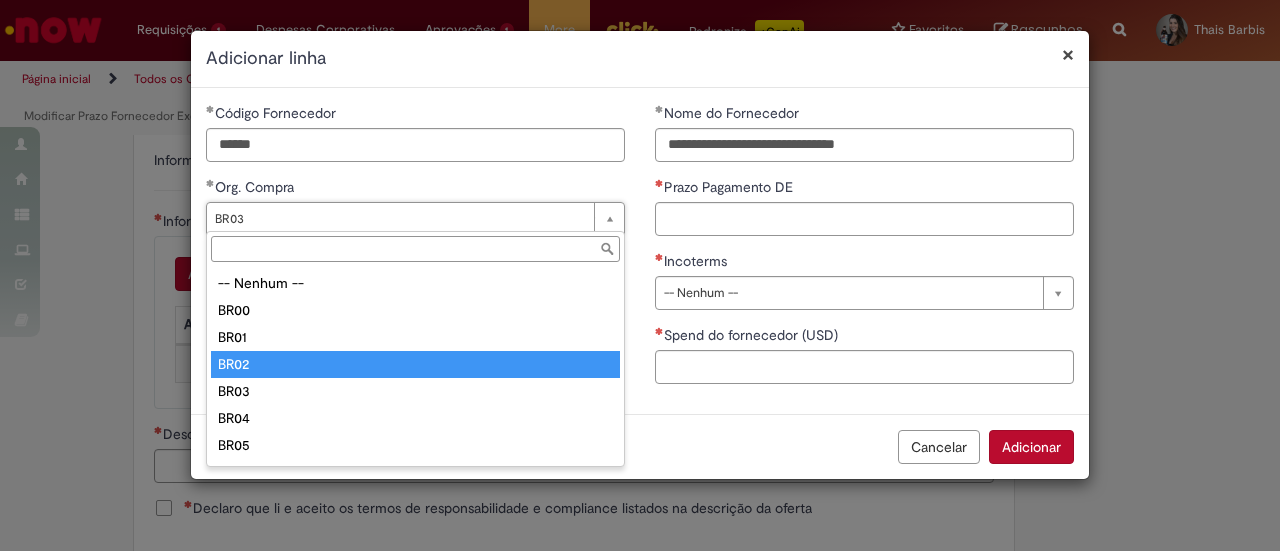 type on "****" 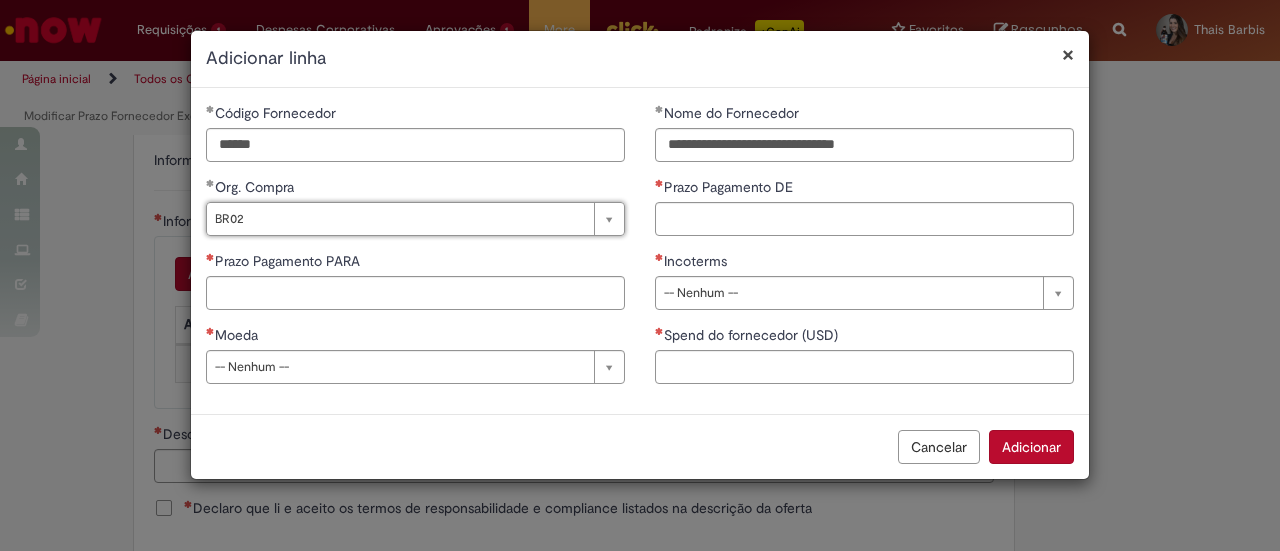 scroll, scrollTop: 0, scrollLeft: 31, axis: horizontal 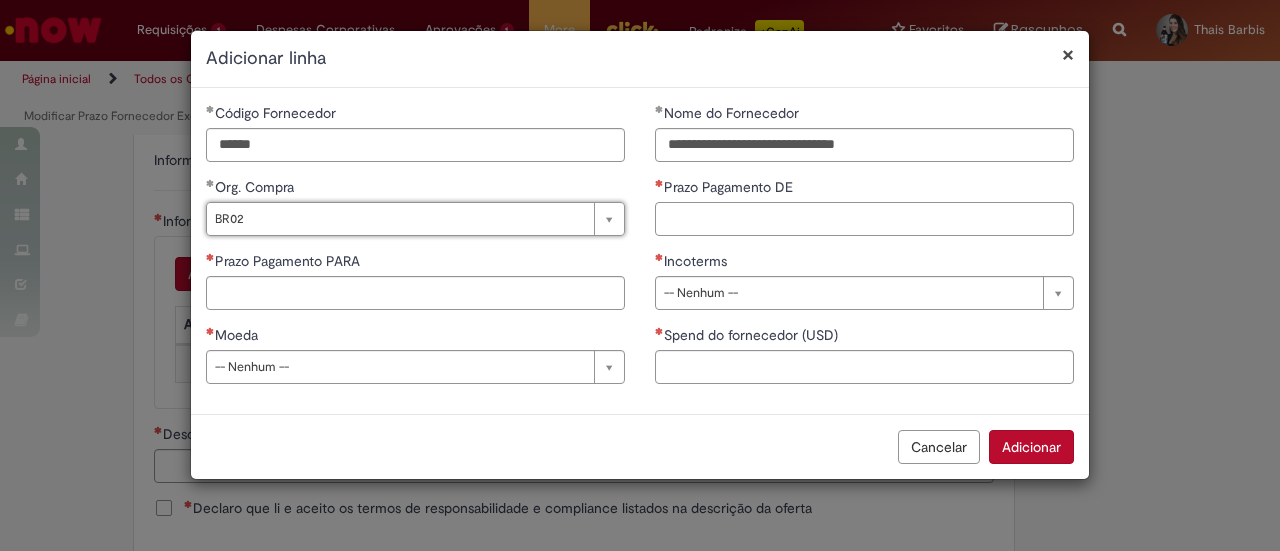click on "Prazo Pagamento DE" at bounding box center (864, 219) 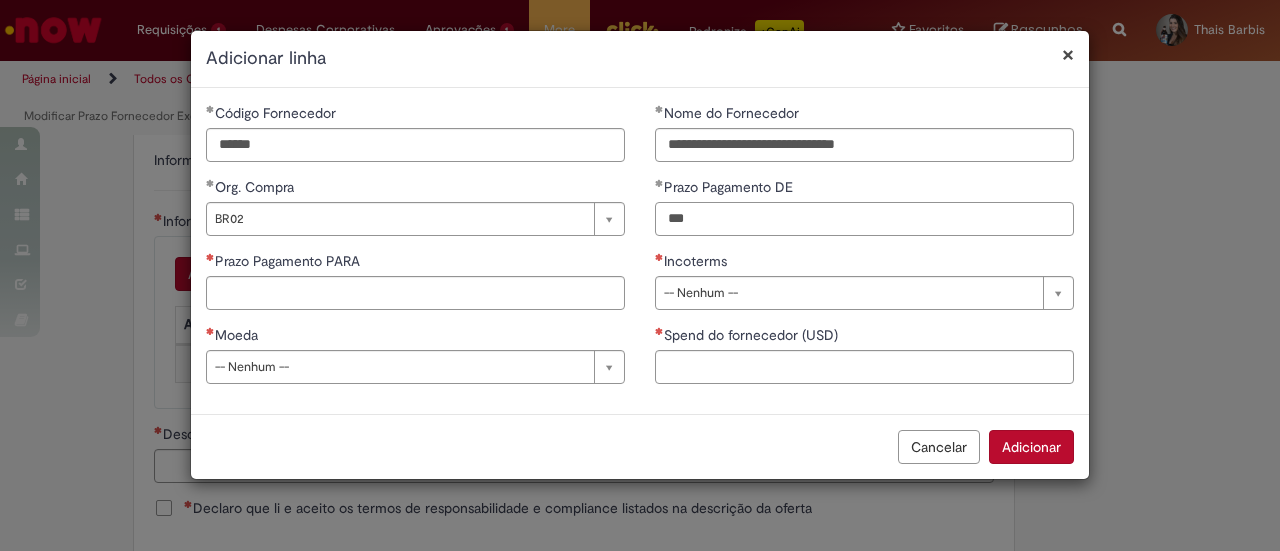 type on "***" 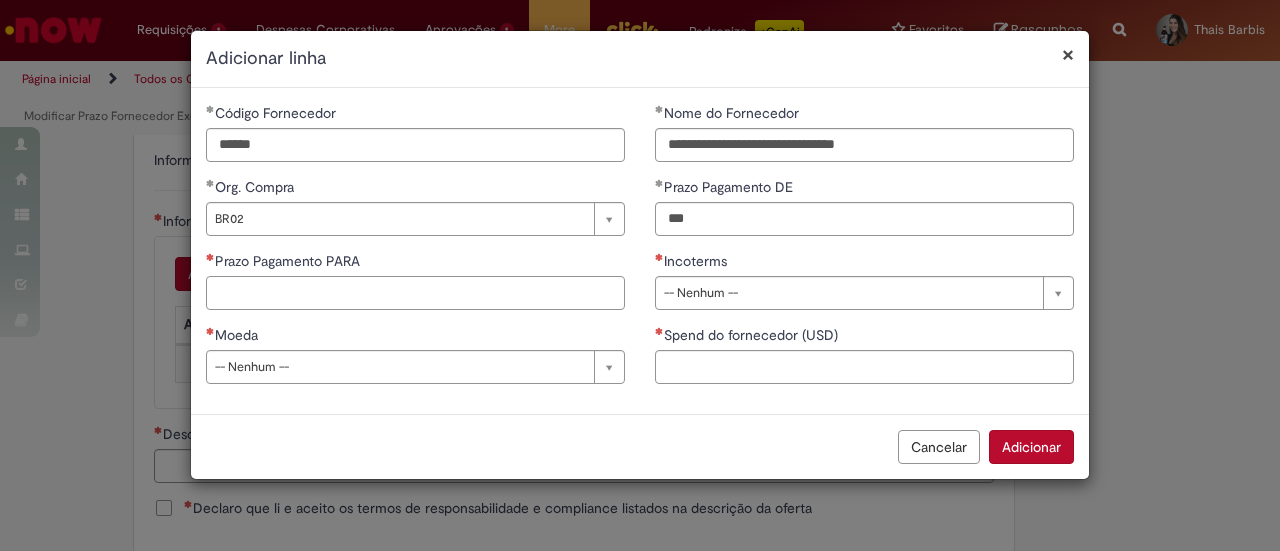 click on "Prazo Pagamento PARA" at bounding box center (415, 293) 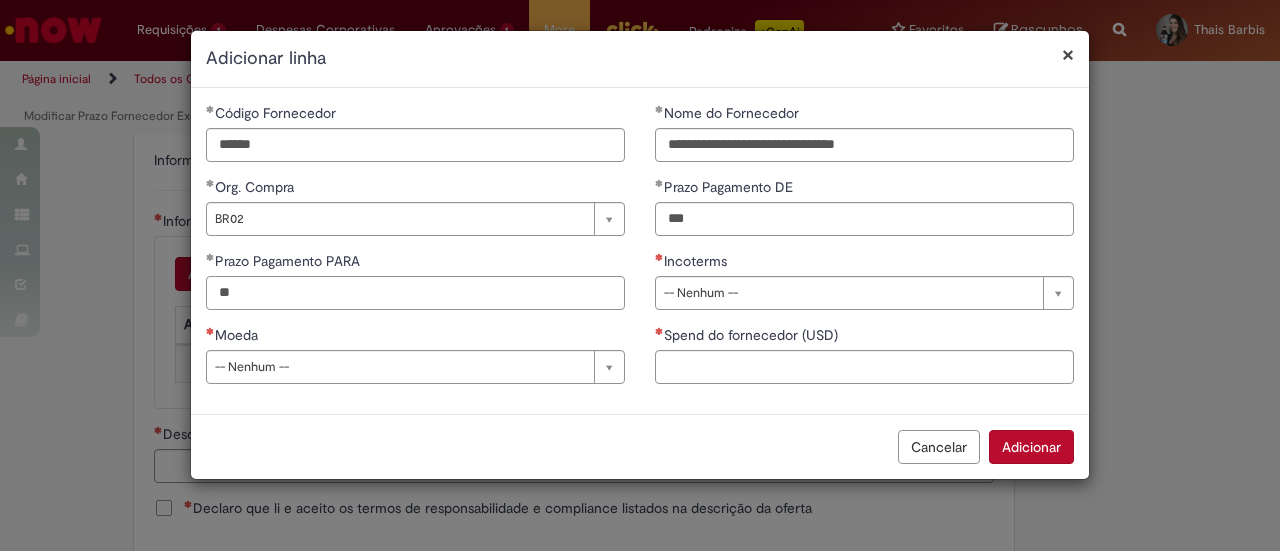 type on "**" 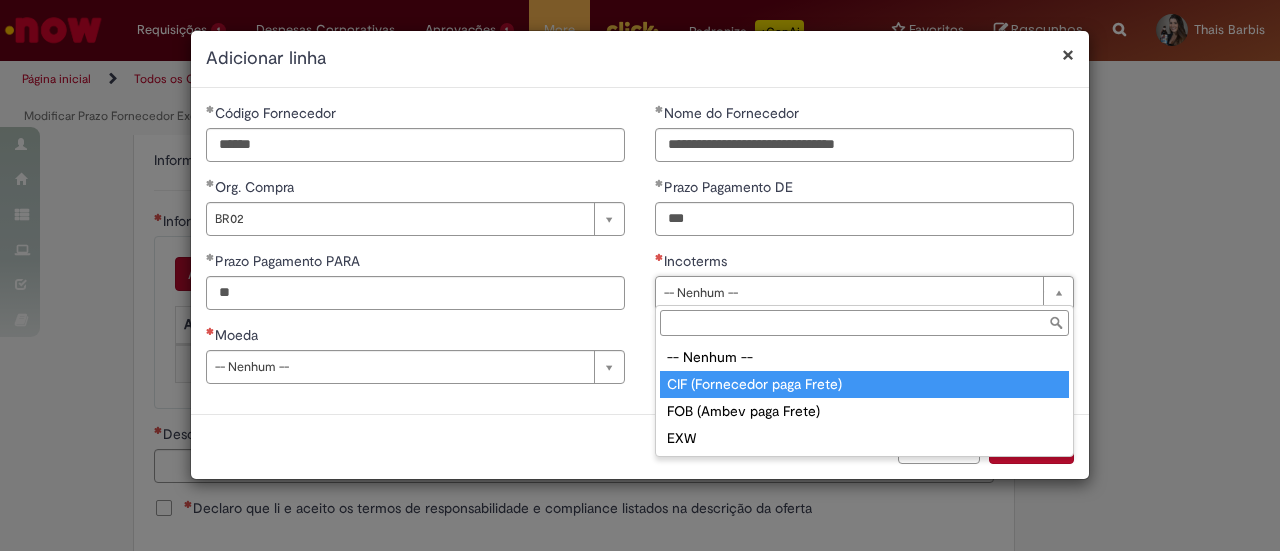 type on "**********" 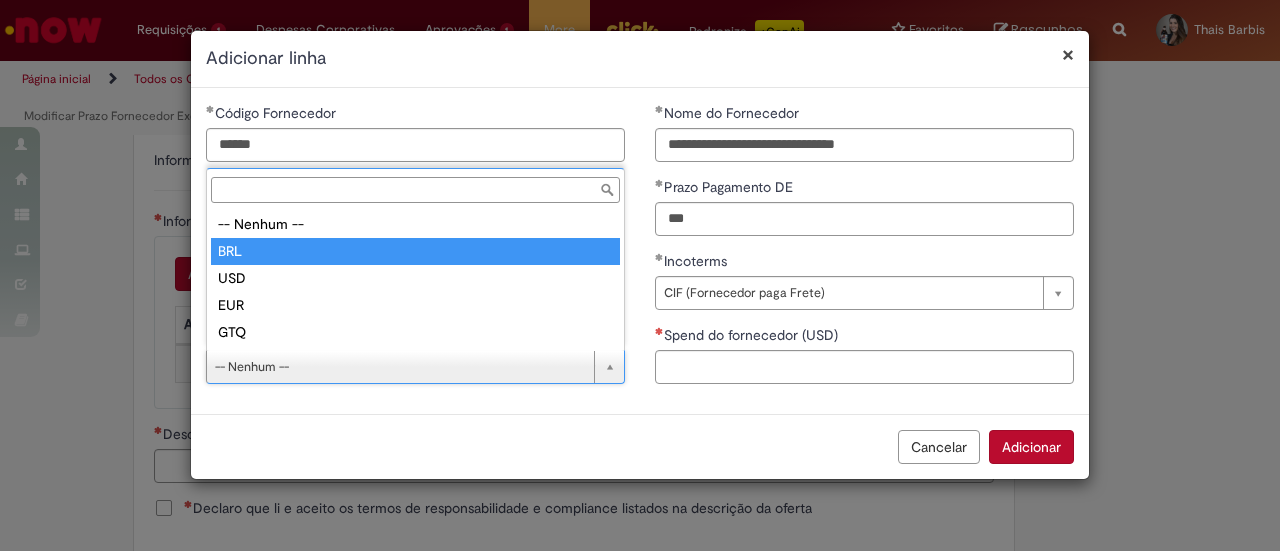 type on "***" 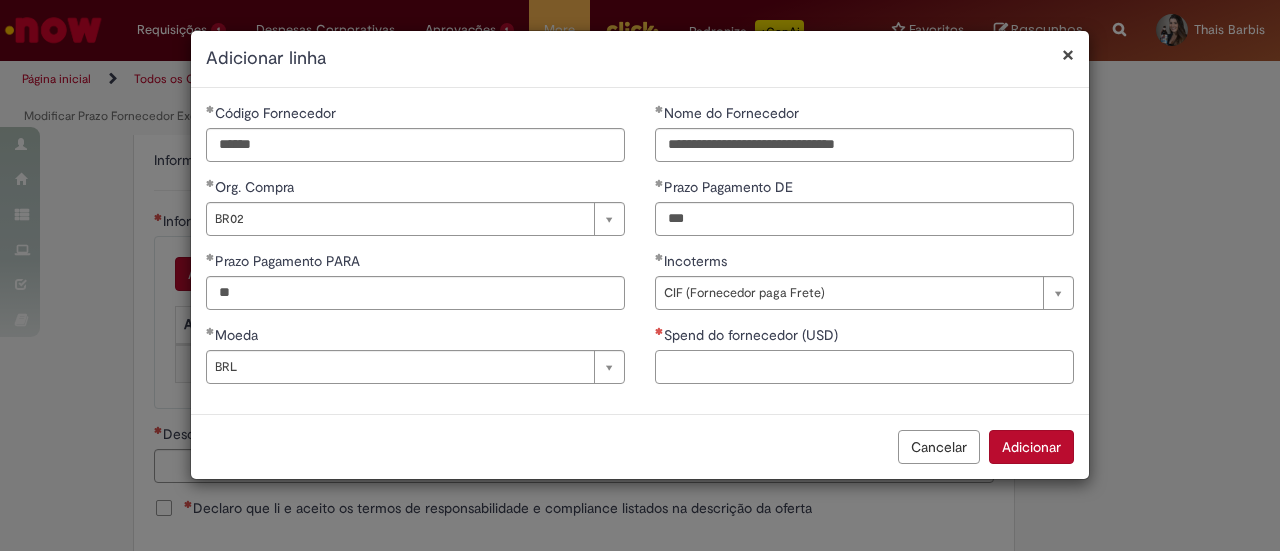 click on "Spend do fornecedor (USD)" at bounding box center (864, 367) 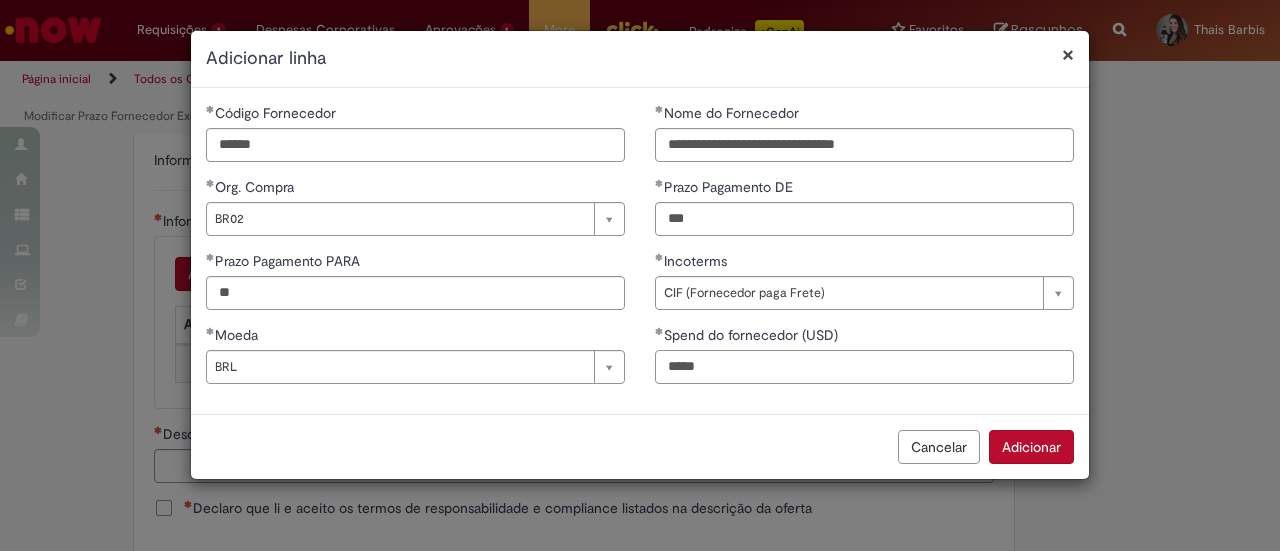 type on "*****" 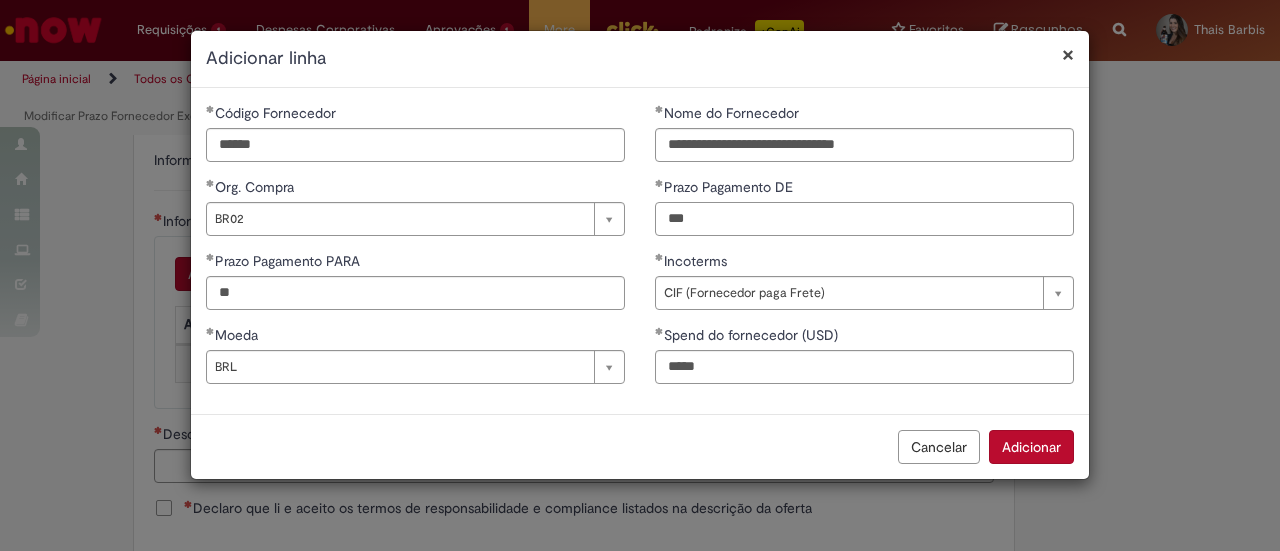 click on "***" at bounding box center [864, 219] 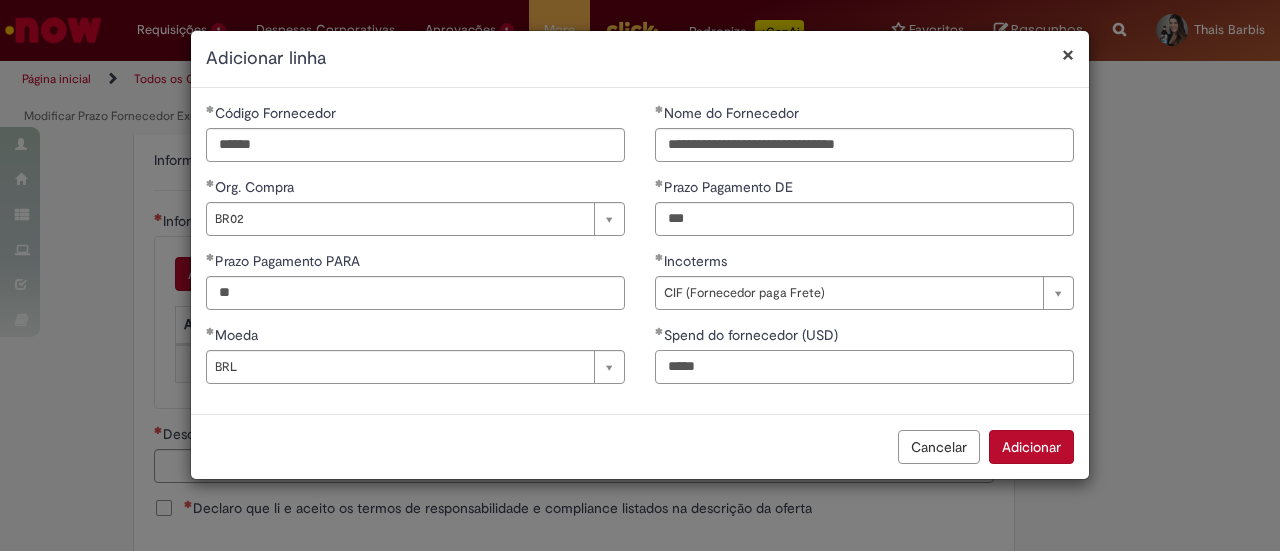 click on "*****" at bounding box center [864, 367] 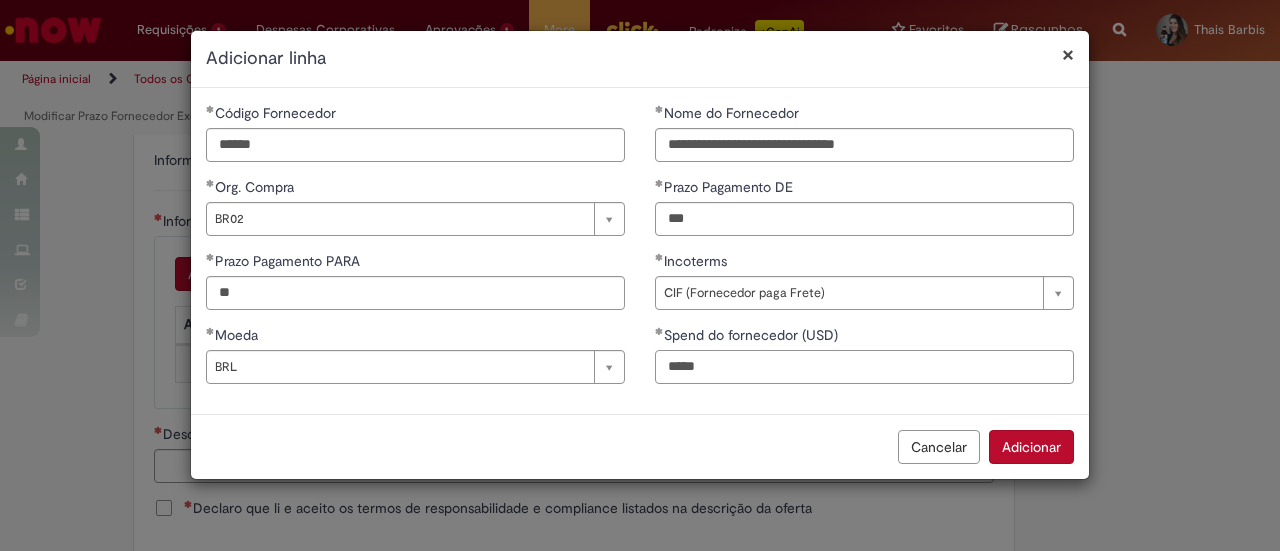 drag, startPoint x: 770, startPoint y: 373, endPoint x: 402, endPoint y: 299, distance: 375.3665 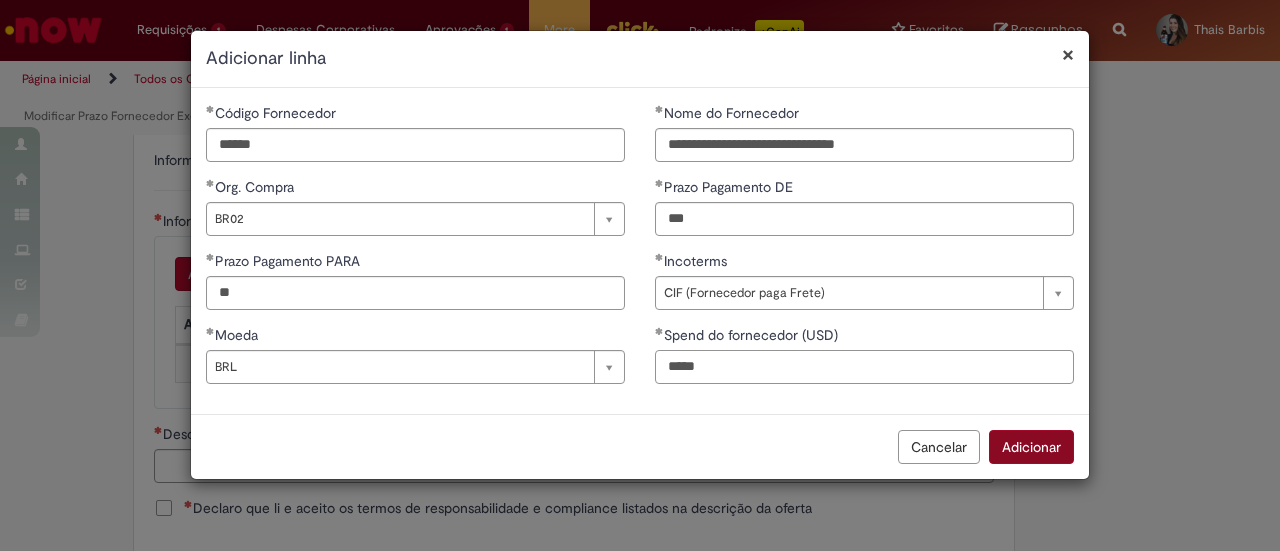 type on "*****" 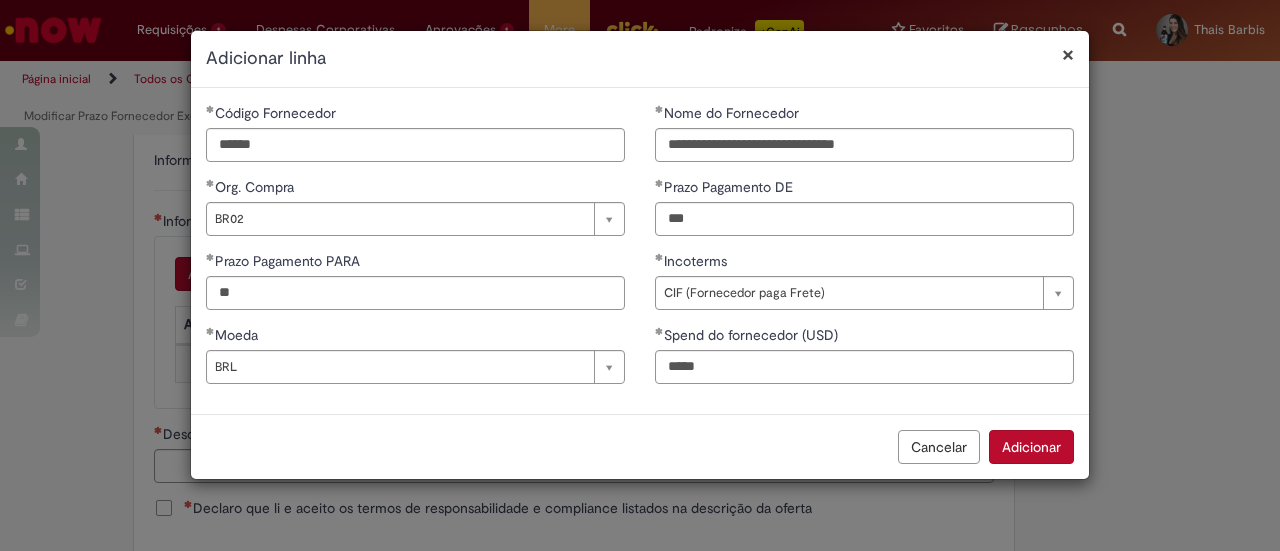click on "Adicionar" at bounding box center (1031, 447) 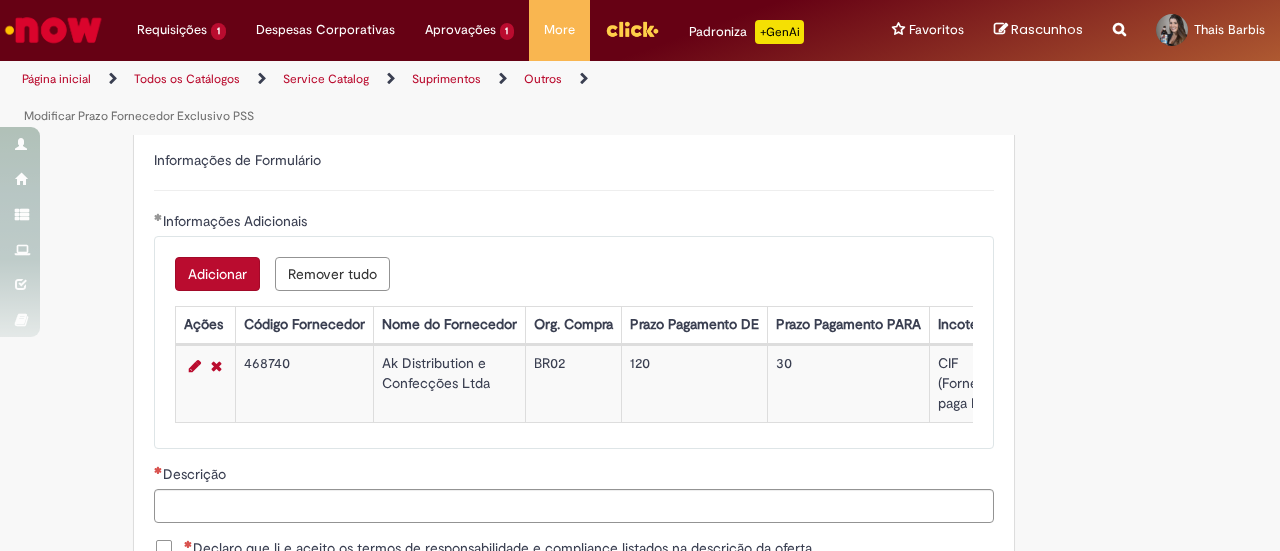 scroll, scrollTop: 1481, scrollLeft: 0, axis: vertical 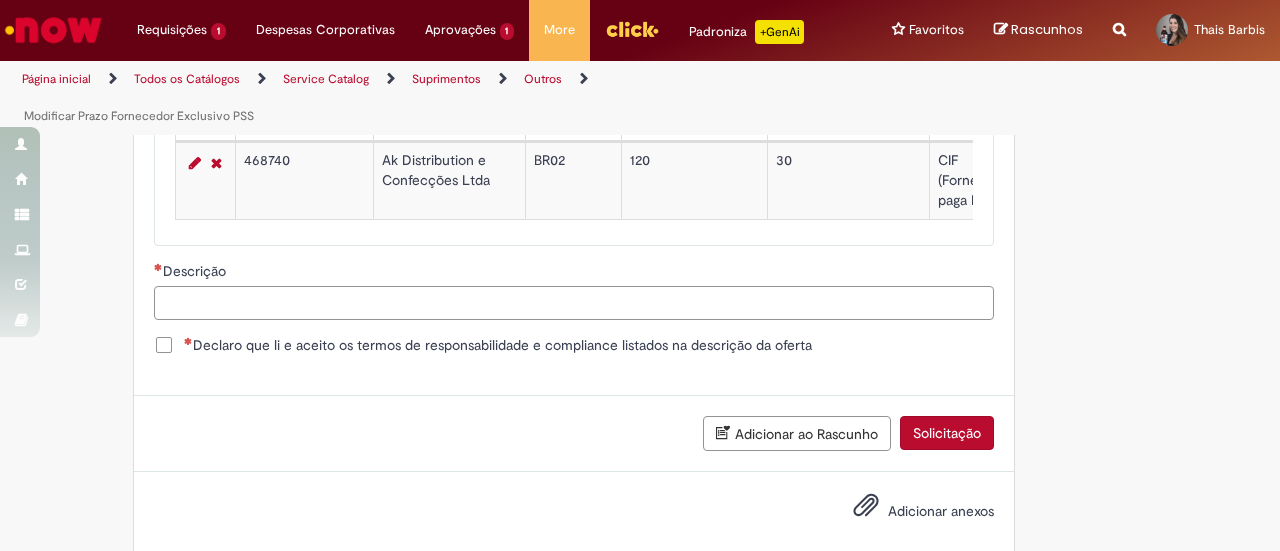 click on "Descrição" at bounding box center (574, 303) 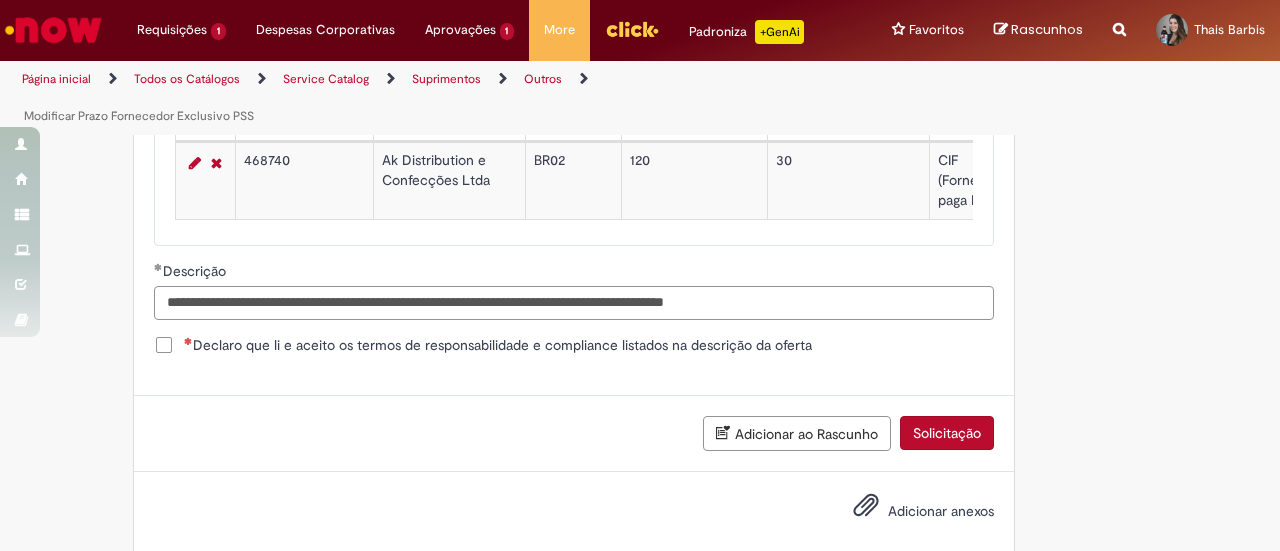 type on "**********" 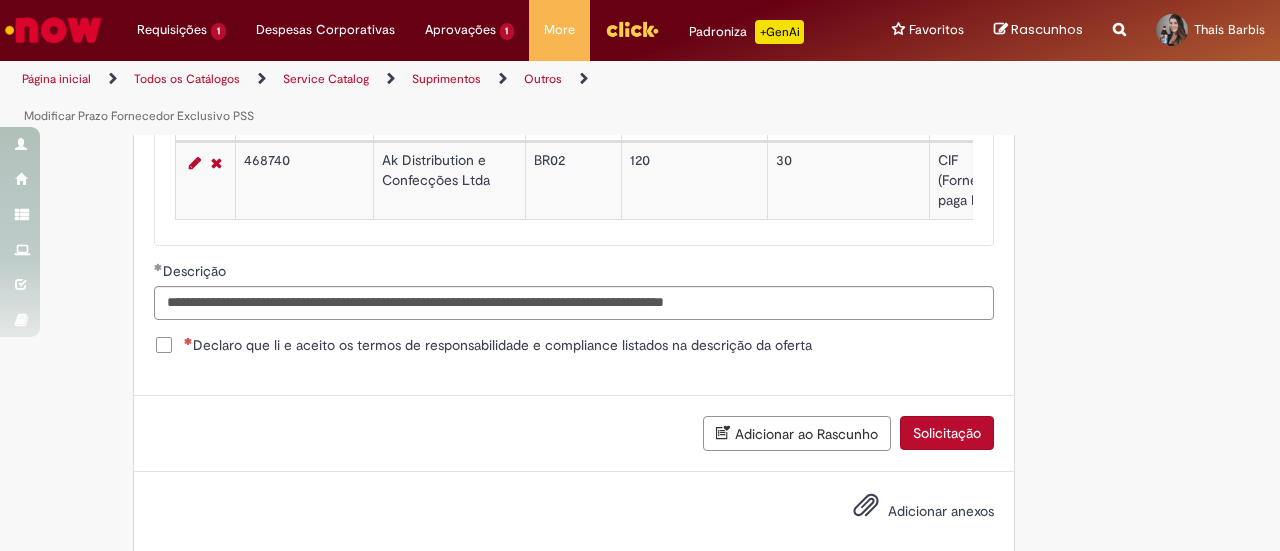 click on "**********" at bounding box center (574, 140) 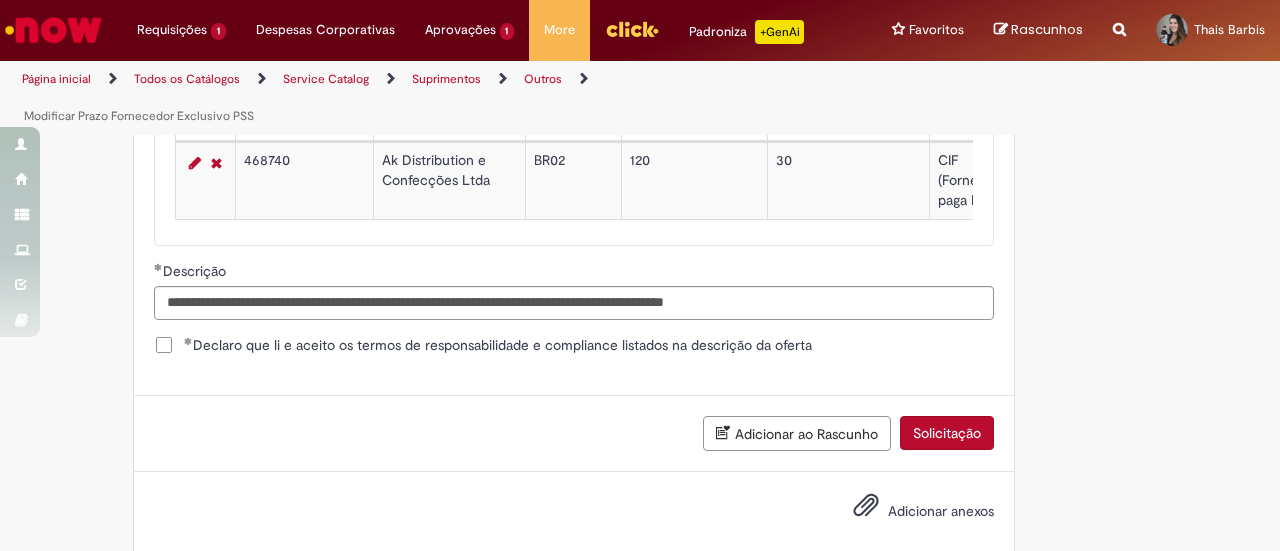 click on "Adicionar anexos" at bounding box center (909, 512) 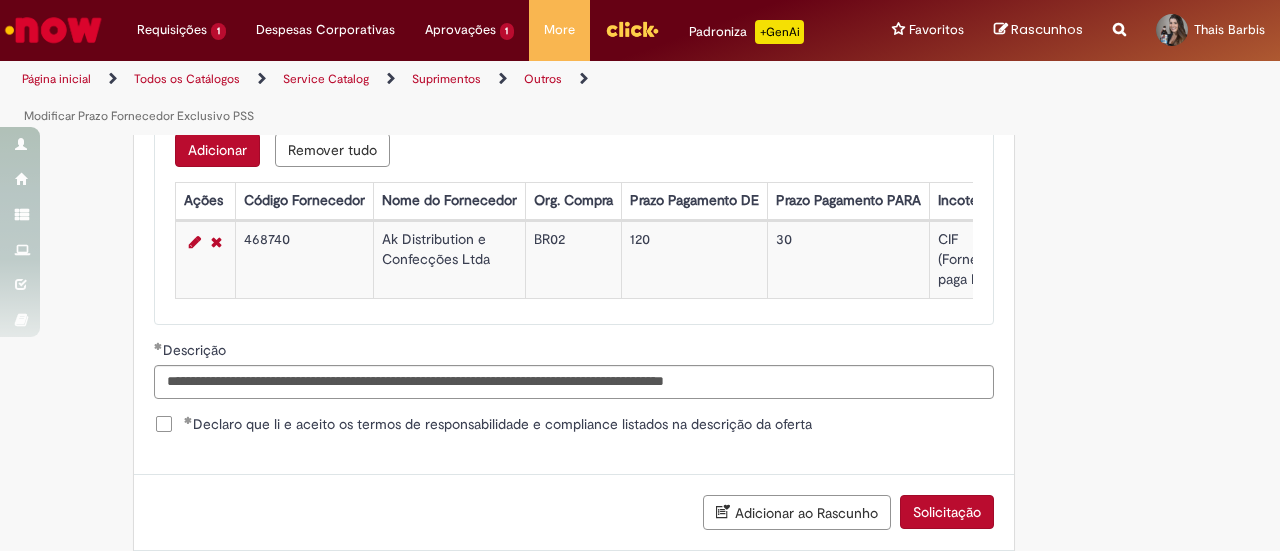 scroll, scrollTop: 1422, scrollLeft: 0, axis: vertical 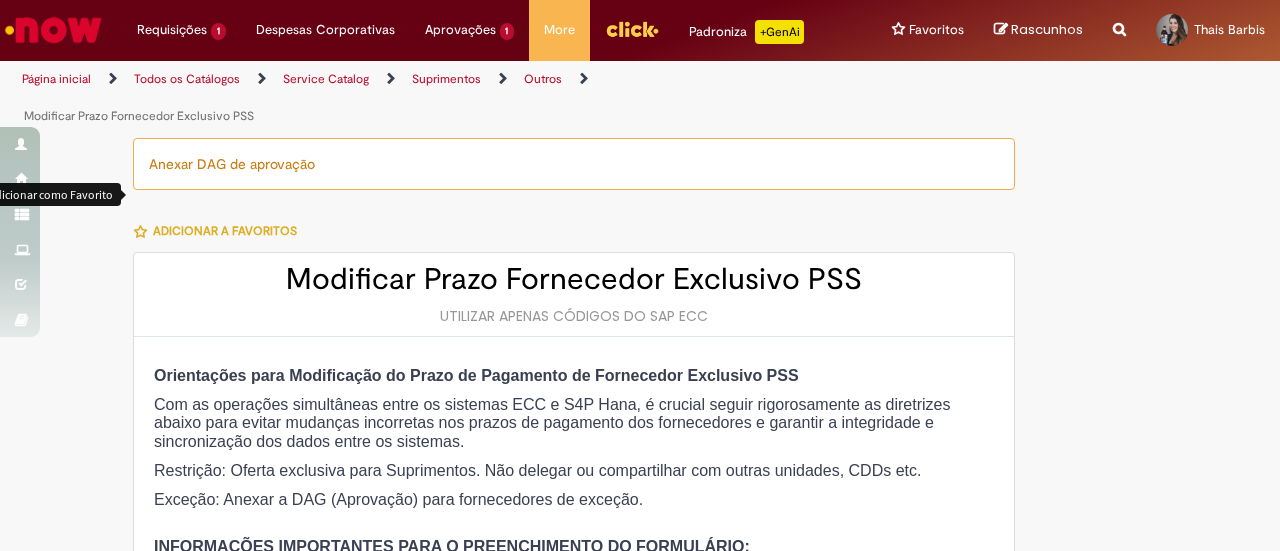 click at bounding box center (140, 232) 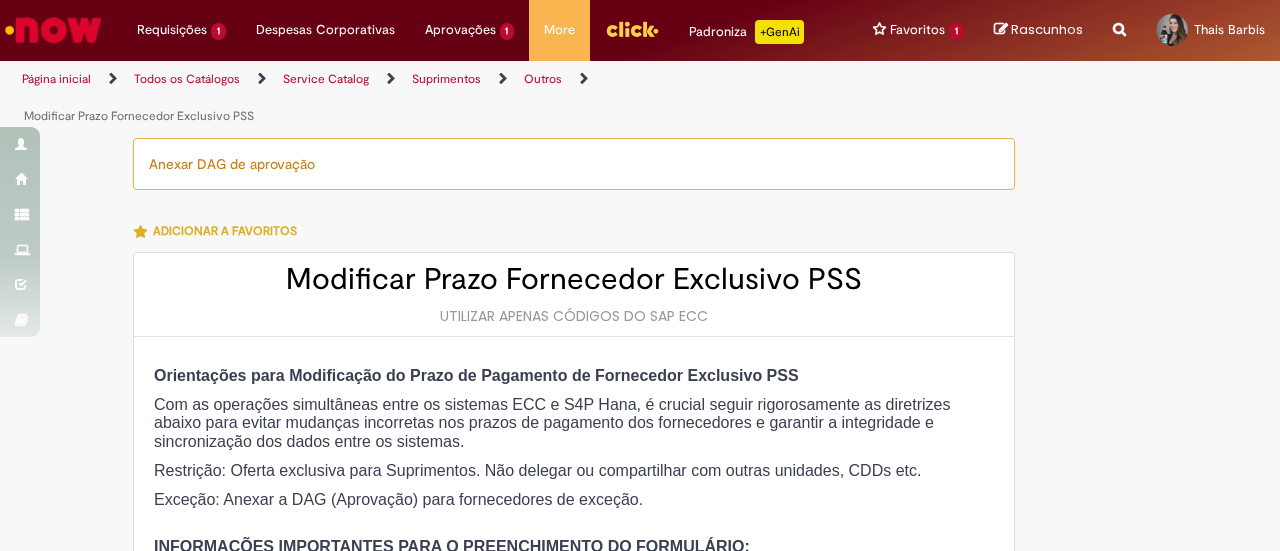 drag, startPoint x: 242, startPoint y: 131, endPoint x: 353, endPoint y: 123, distance: 111.28792 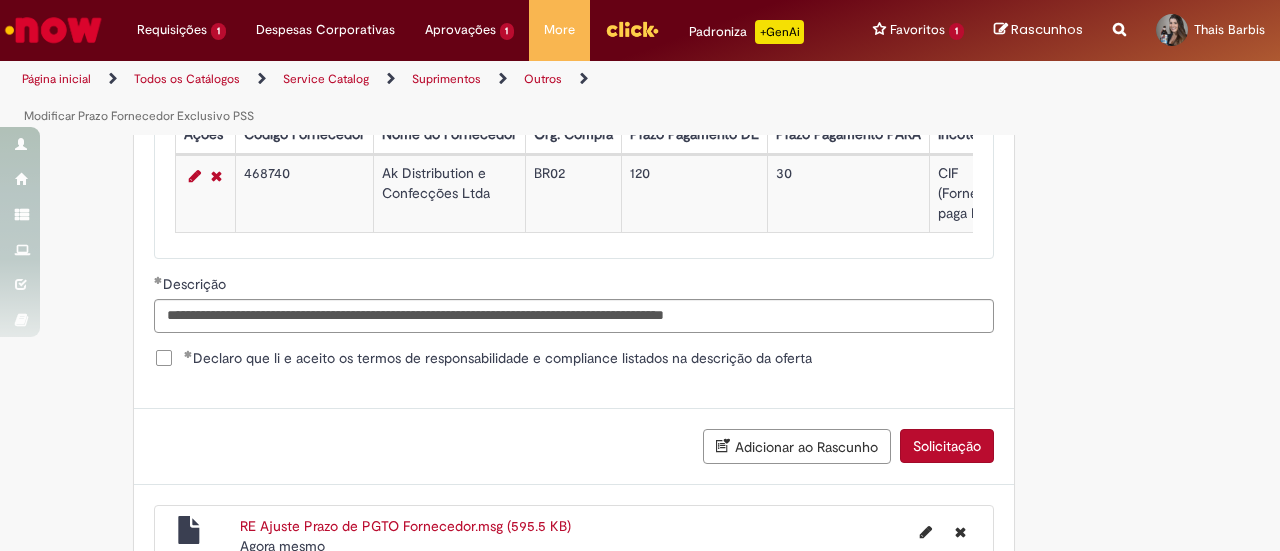 scroll, scrollTop: 1512, scrollLeft: 0, axis: vertical 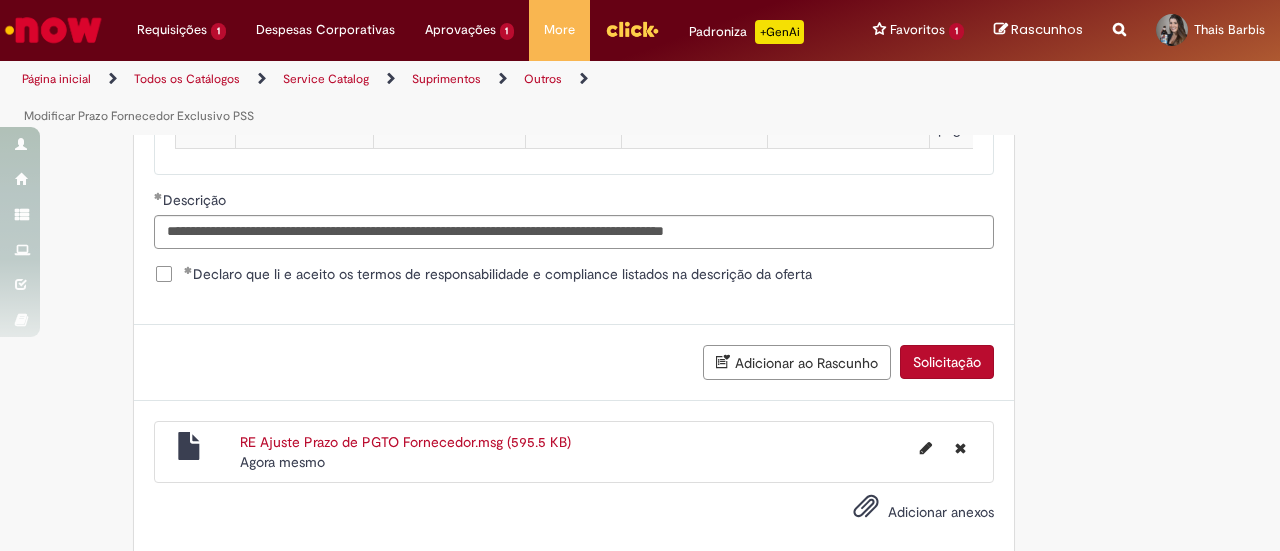 click on "Solicitação" at bounding box center [947, 362] 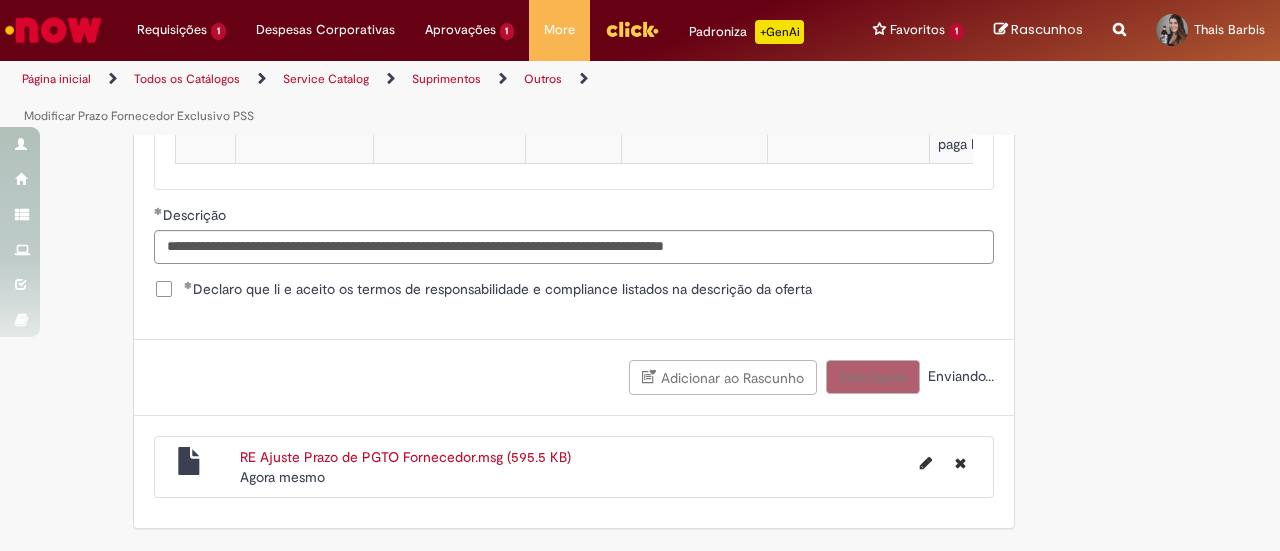 scroll, scrollTop: 1507, scrollLeft: 0, axis: vertical 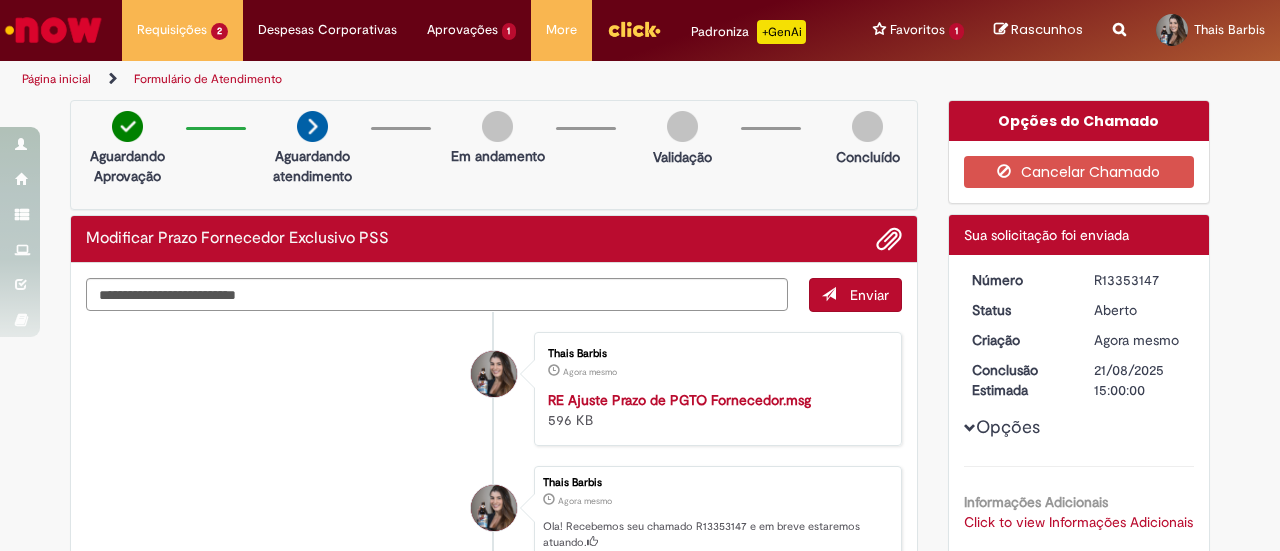 click at bounding box center [970, 428] 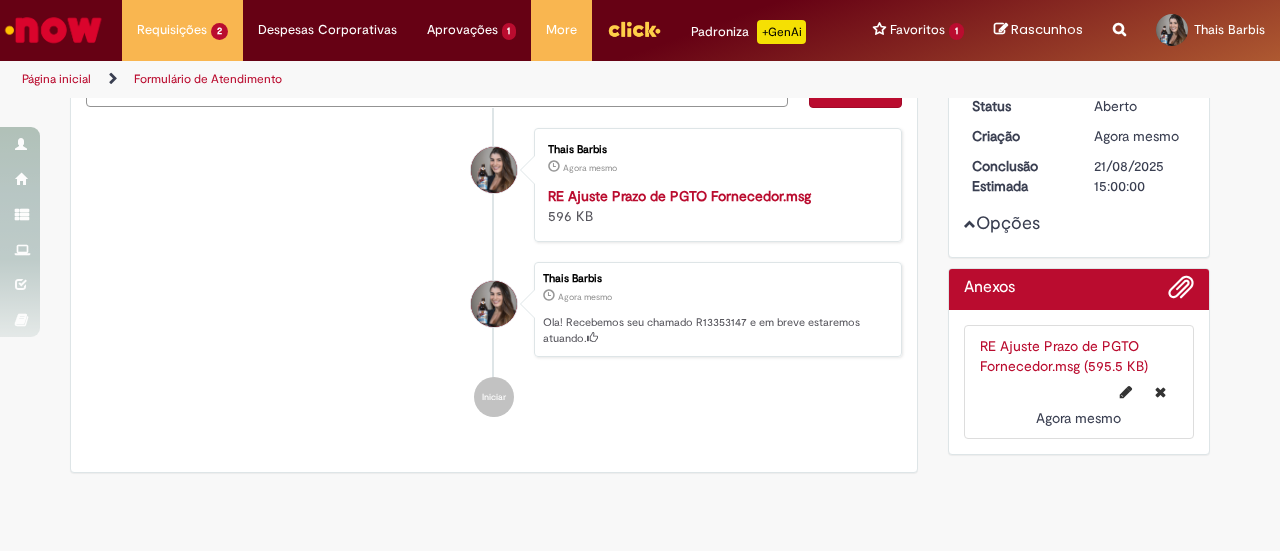 scroll, scrollTop: 40, scrollLeft: 0, axis: vertical 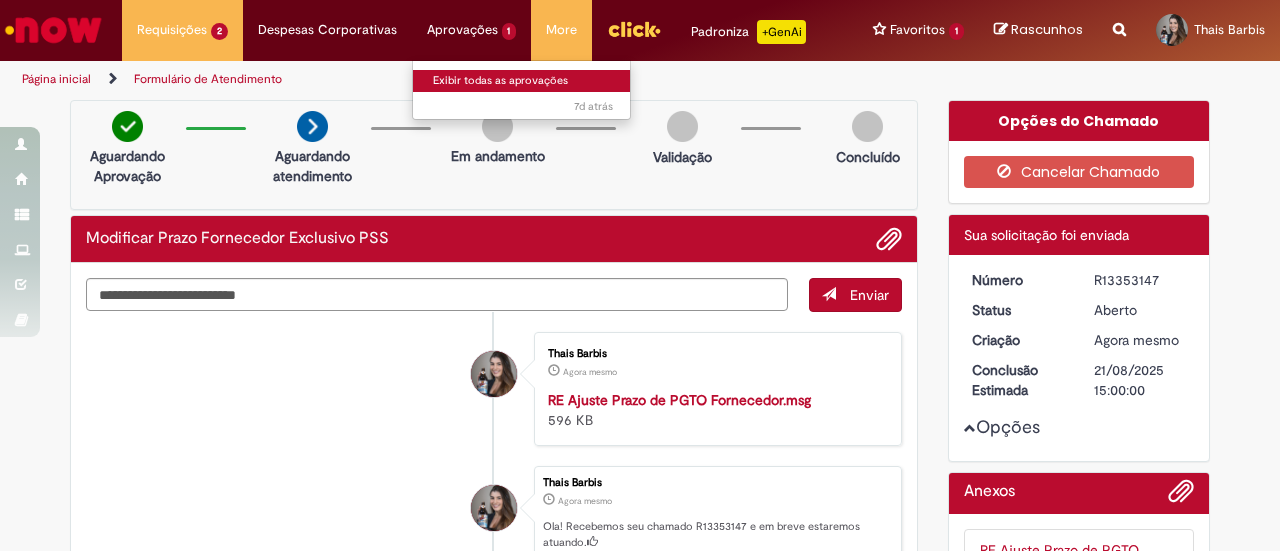 click on "Exibir todas as aprovações" at bounding box center (523, 81) 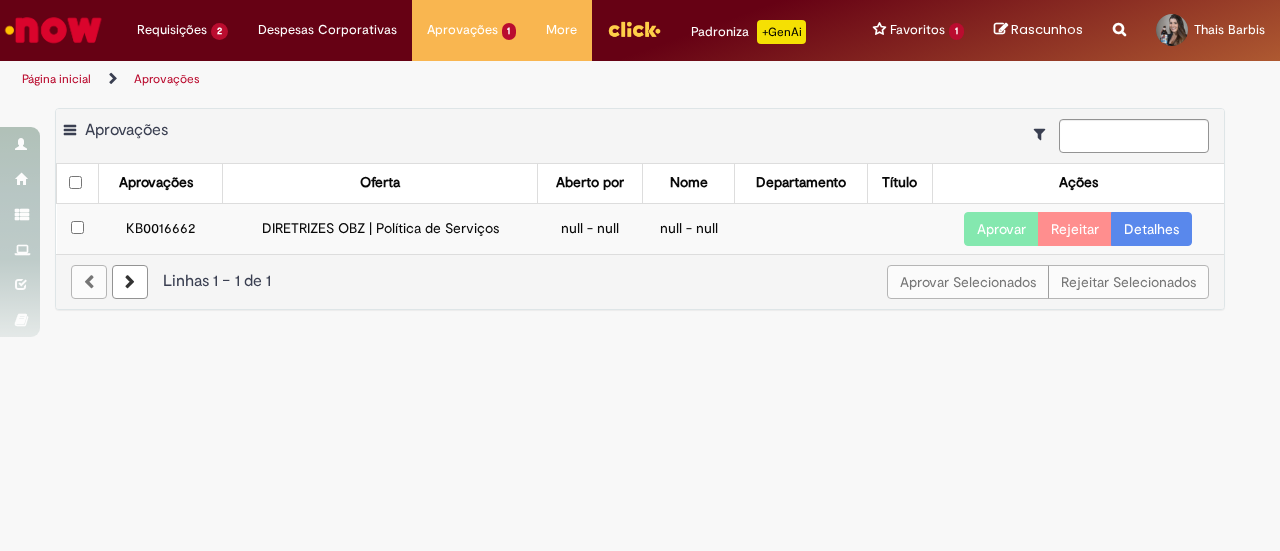 click on "DIRETRIZES OBZ | Política de Serviços" at bounding box center [380, 228] 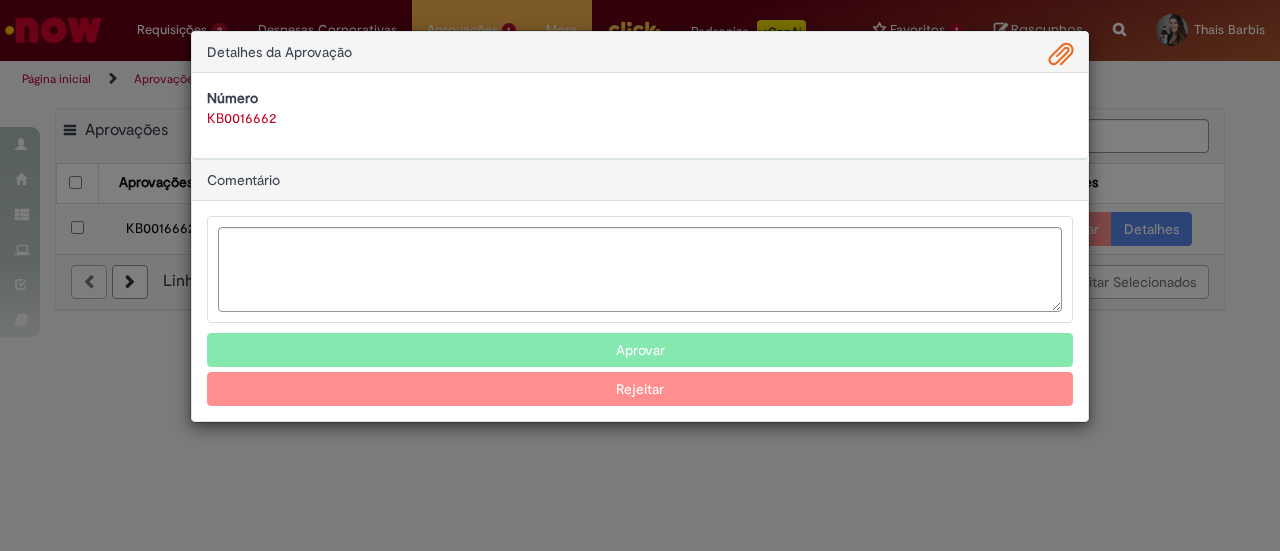 click on "Detalhes da Aprovação
Número
KB0016662
Baixar arquivos da requisição
Comentário
Aprovar   Rejeitar" at bounding box center [640, 275] 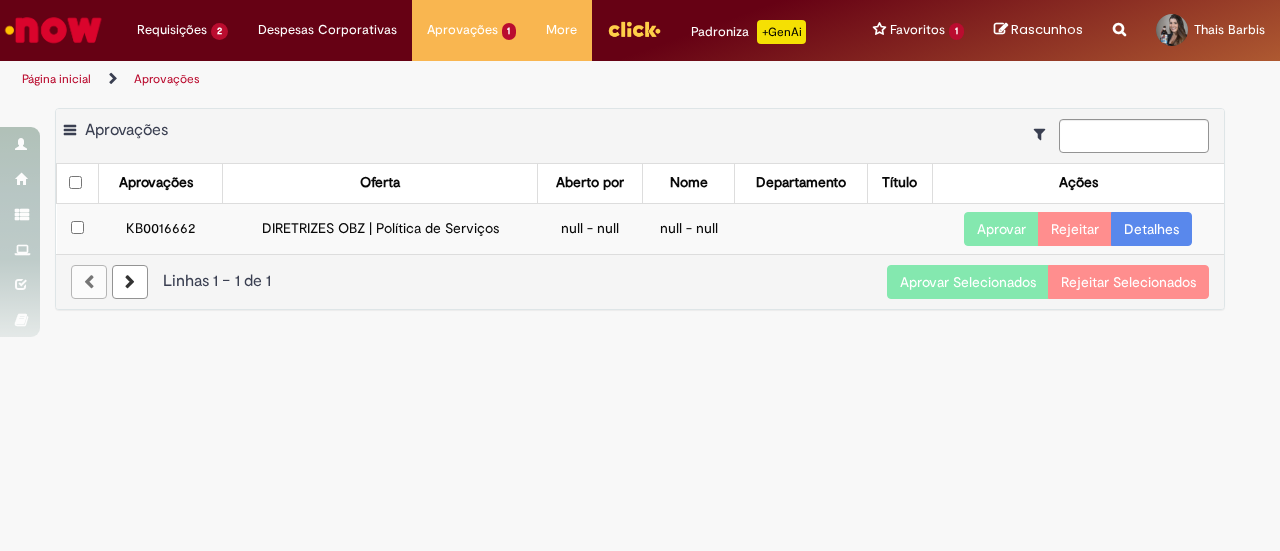 click on "Detalhes" at bounding box center [1151, 229] 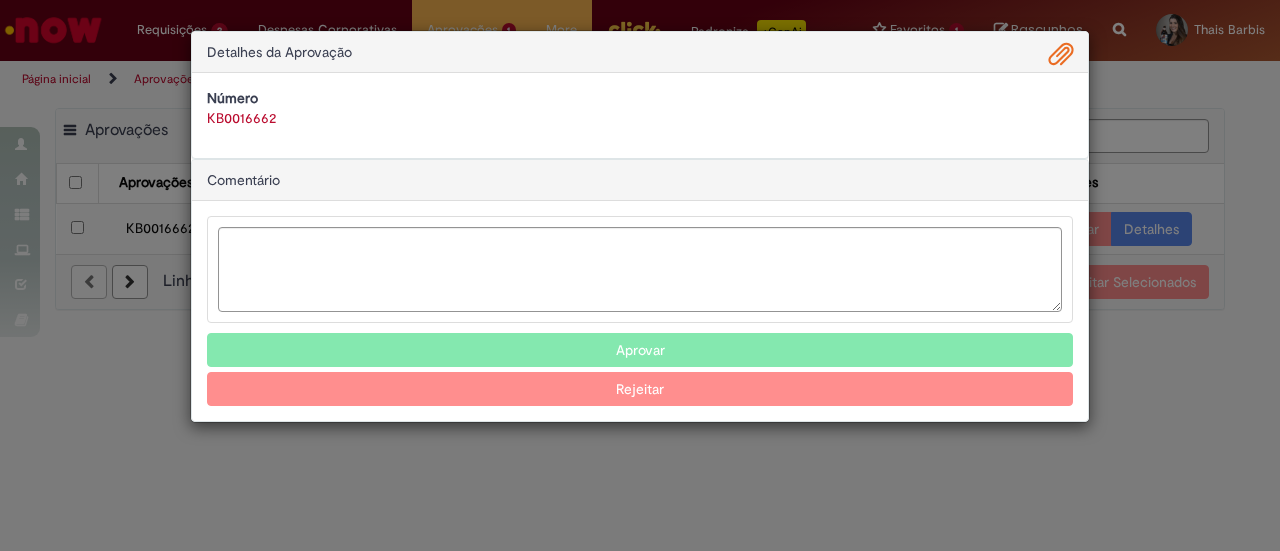 click on "KB0016662" at bounding box center (241, 118) 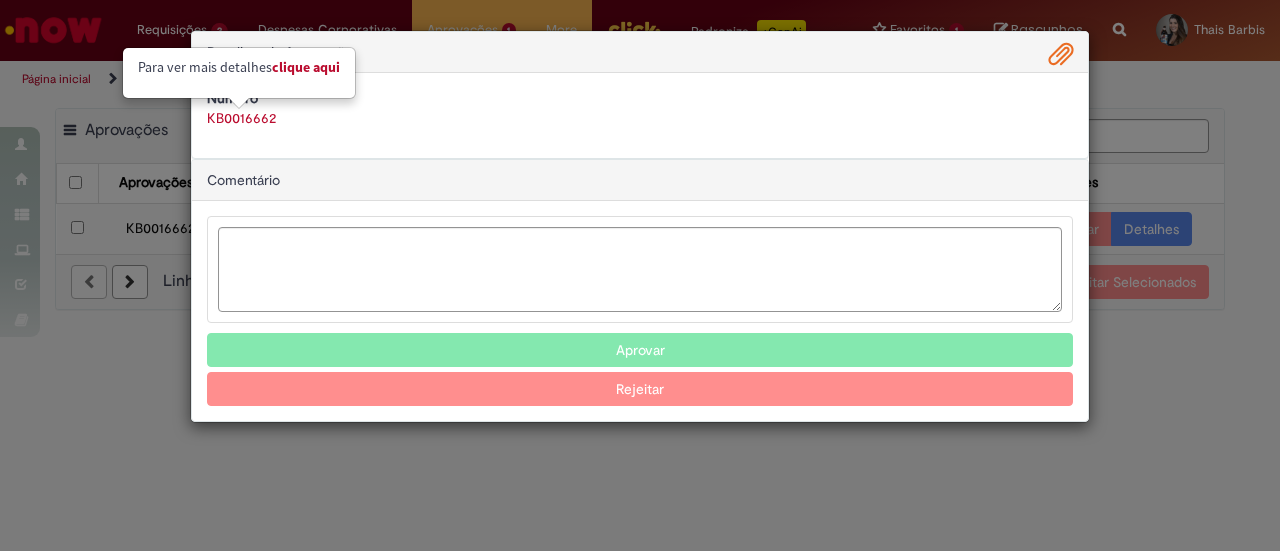 click on "Clique aqui" at bounding box center [306, 67] 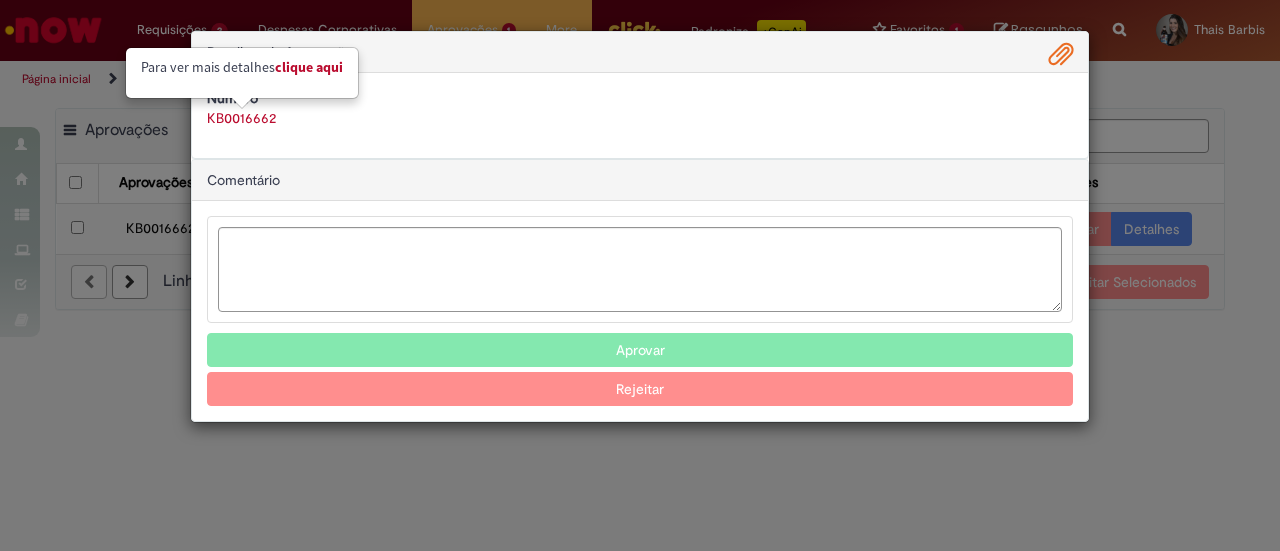 select on "******" 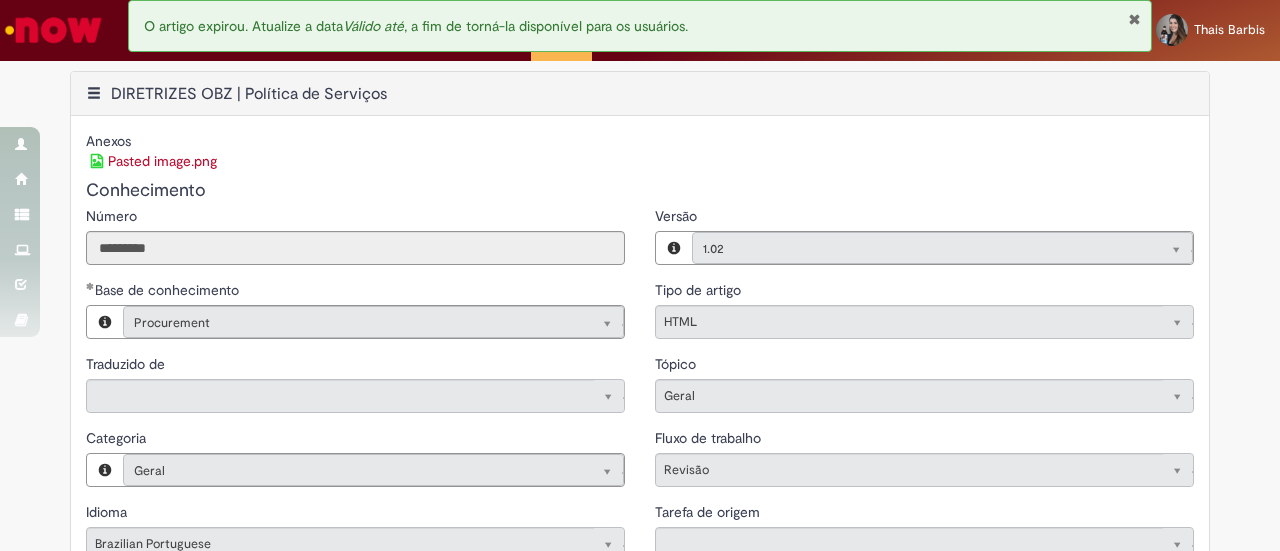 scroll, scrollTop: 0, scrollLeft: 0, axis: both 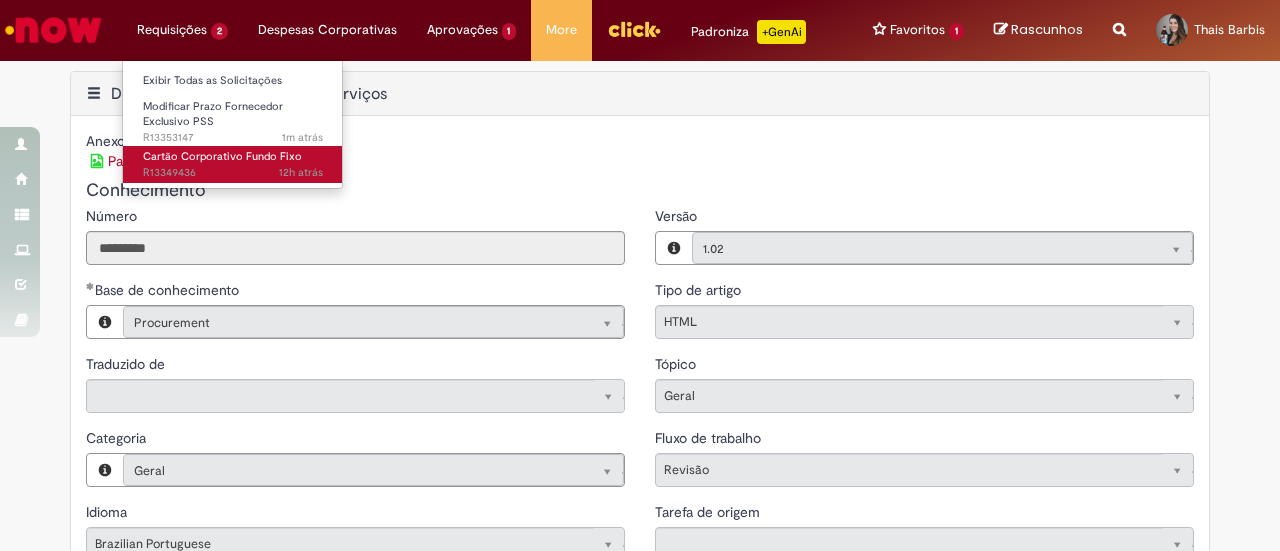 click on "Cartão Corporativo Fundo Fixo" at bounding box center [222, 156] 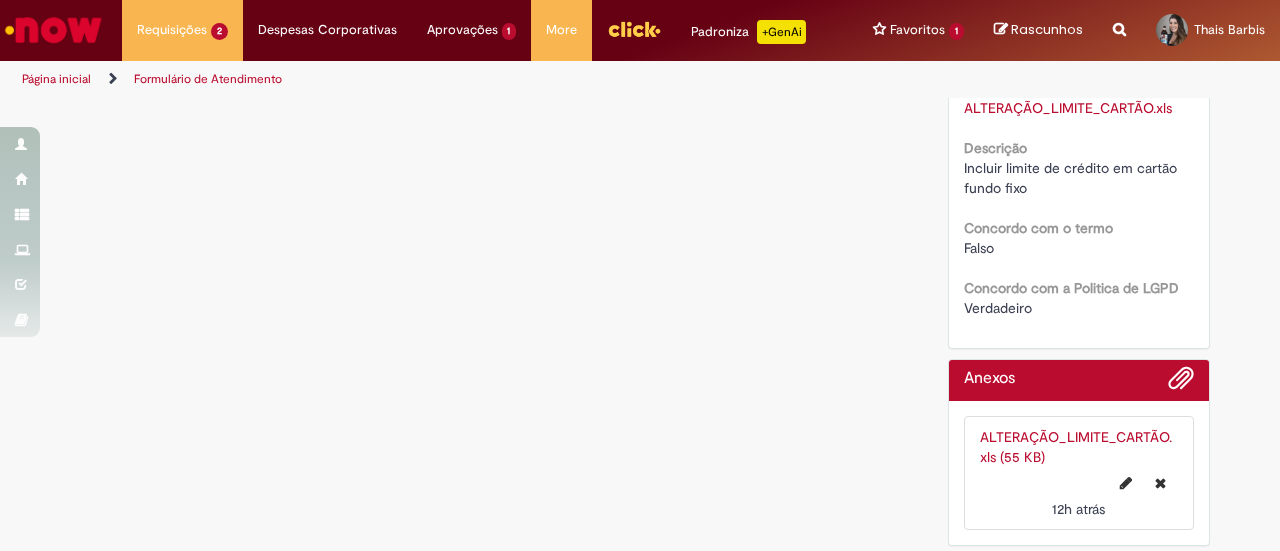 scroll, scrollTop: 0, scrollLeft: 0, axis: both 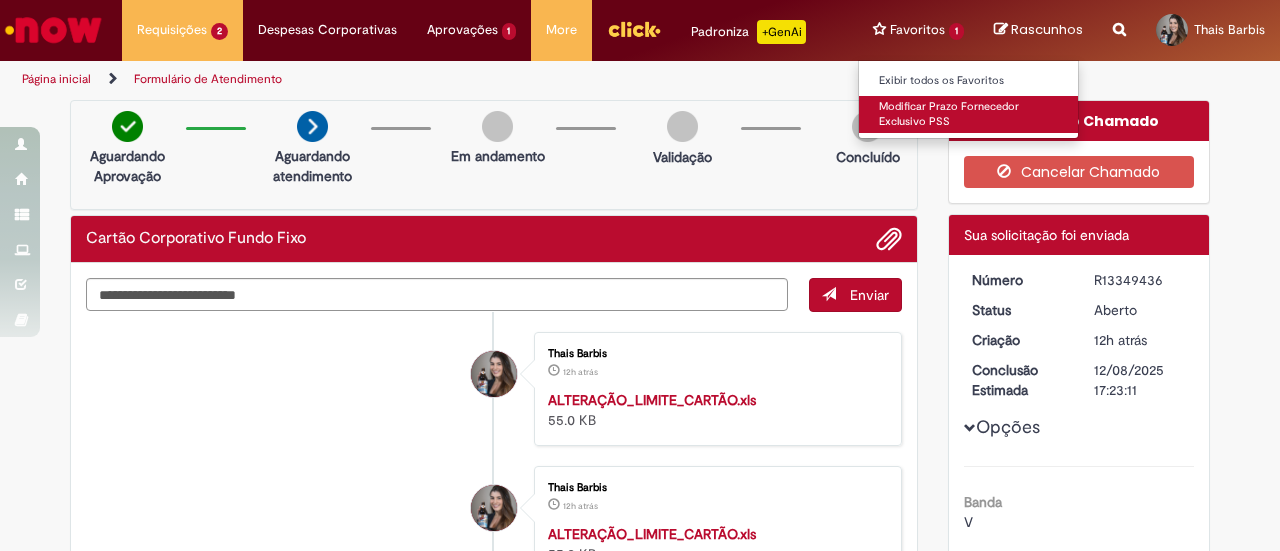 click on "Modificar Prazo Fornecedor Exclusivo PSS" at bounding box center [969, 114] 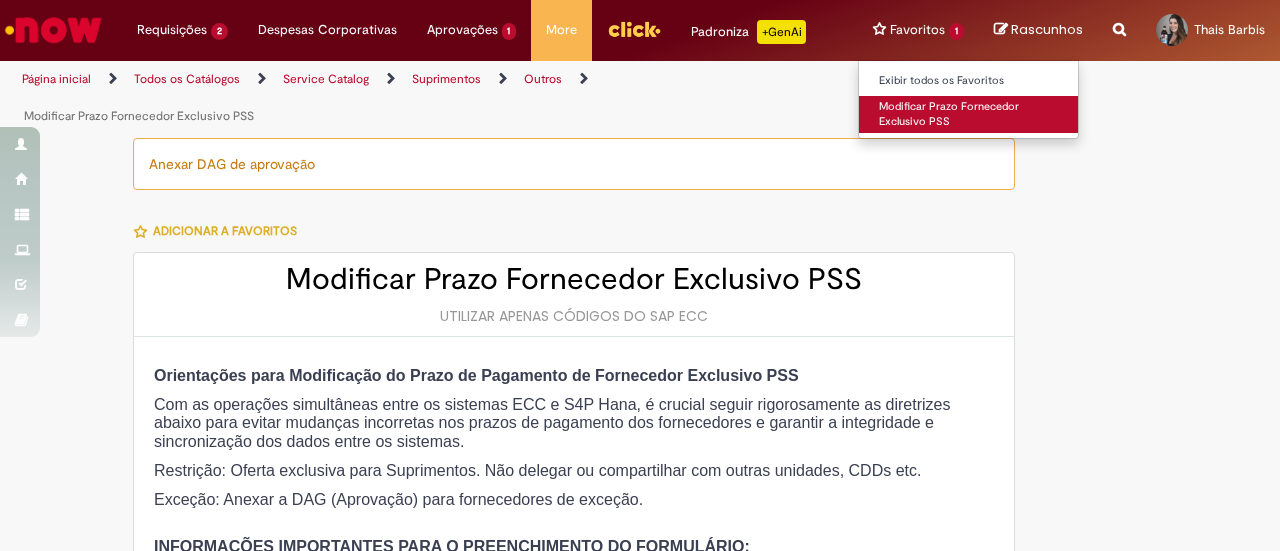 type on "********" 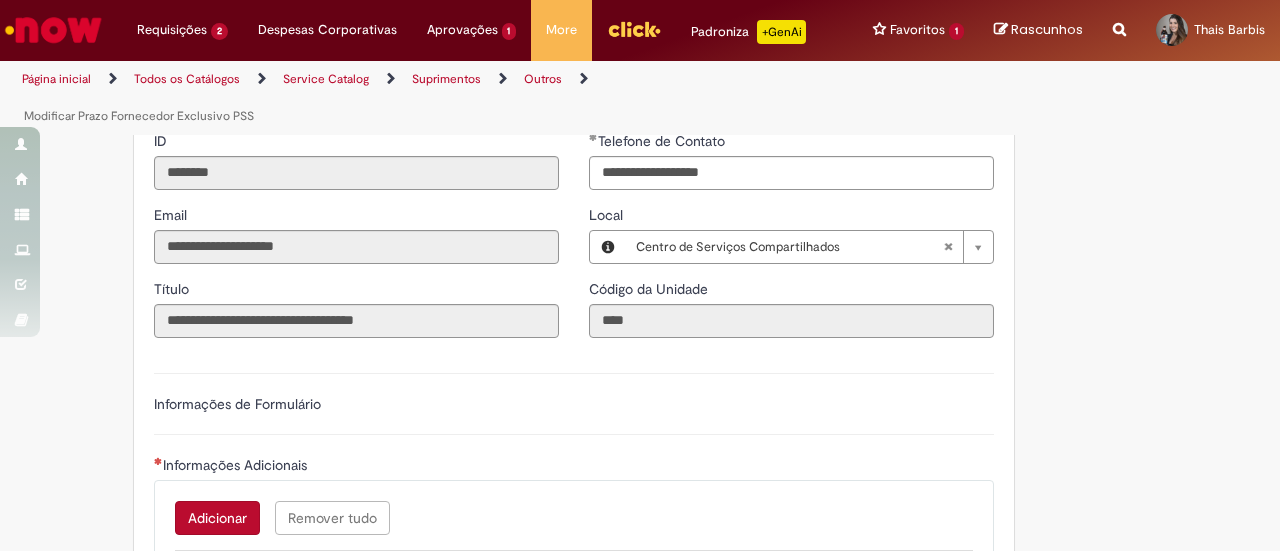 scroll, scrollTop: 794, scrollLeft: 0, axis: vertical 